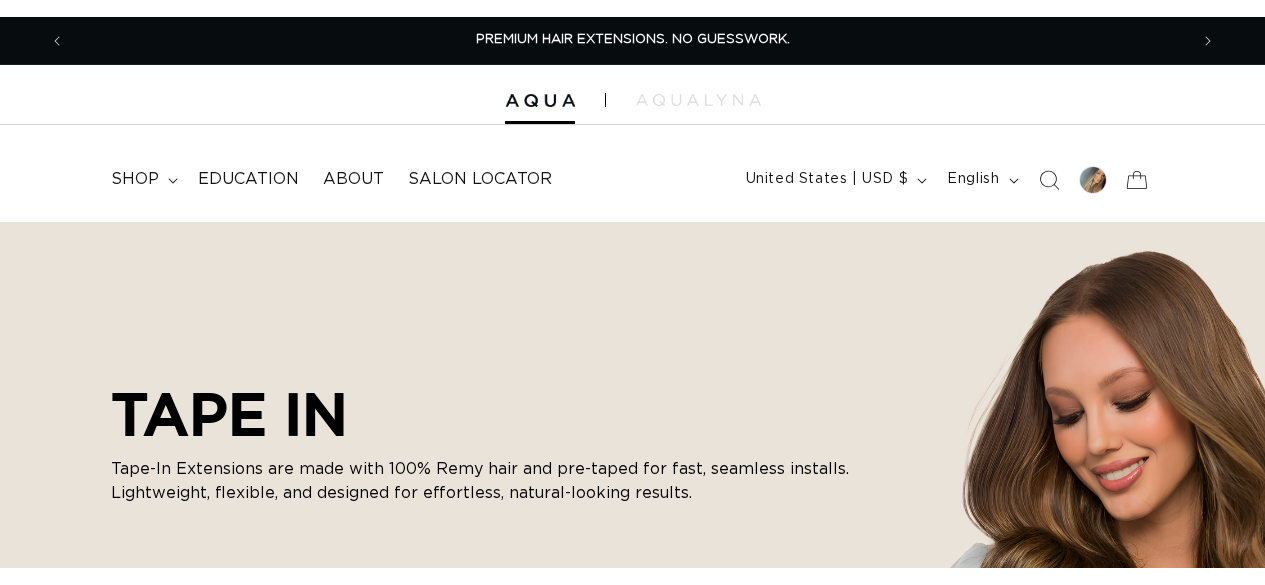 scroll, scrollTop: 0, scrollLeft: 0, axis: both 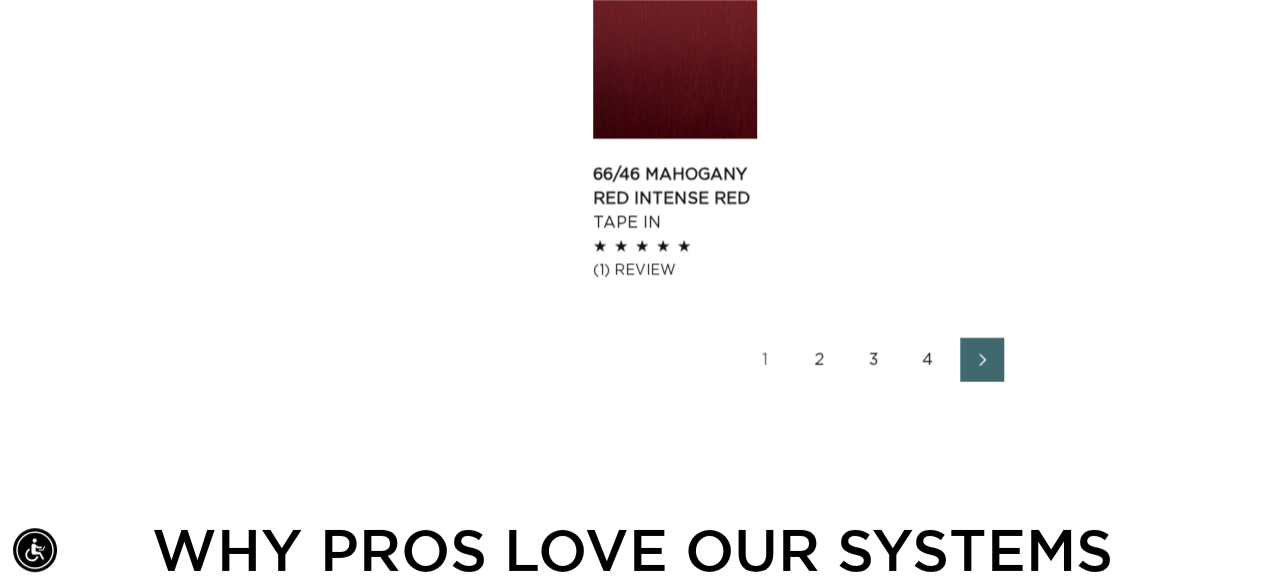 click on "2" at bounding box center [820, 360] 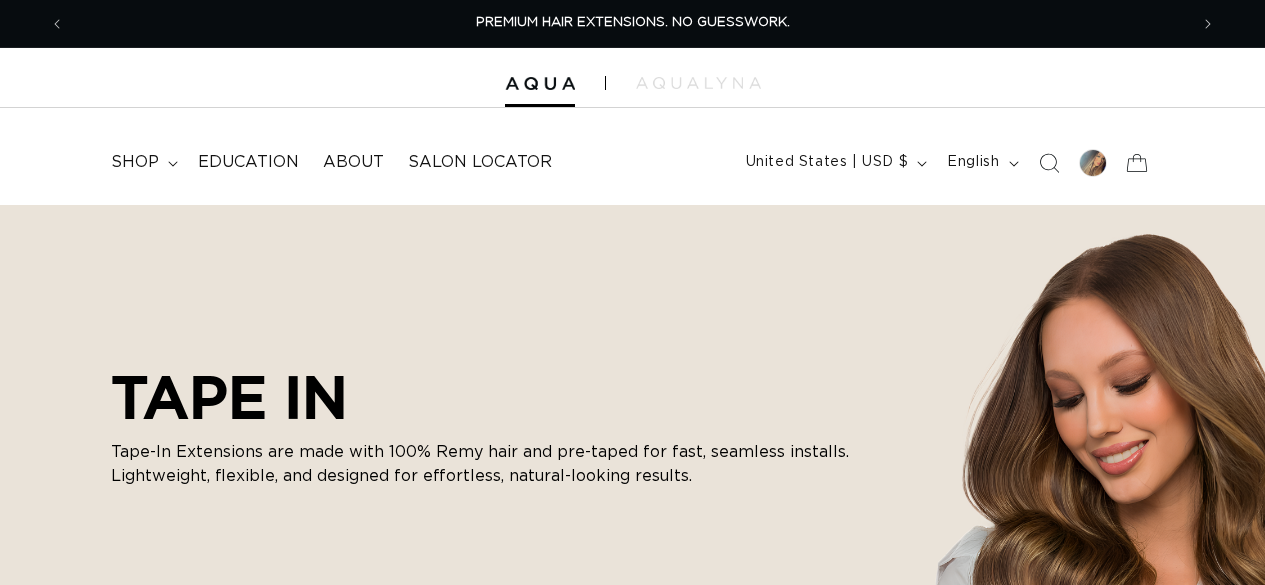 scroll, scrollTop: 600, scrollLeft: 0, axis: vertical 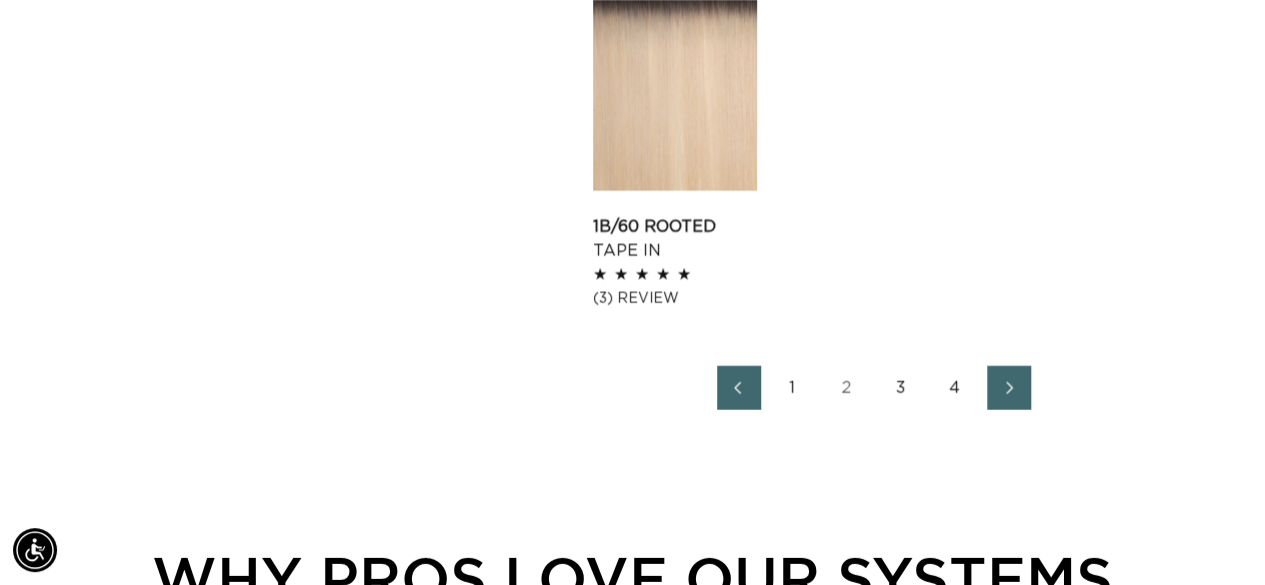 click on "1 2 3 4" at bounding box center [874, 388] 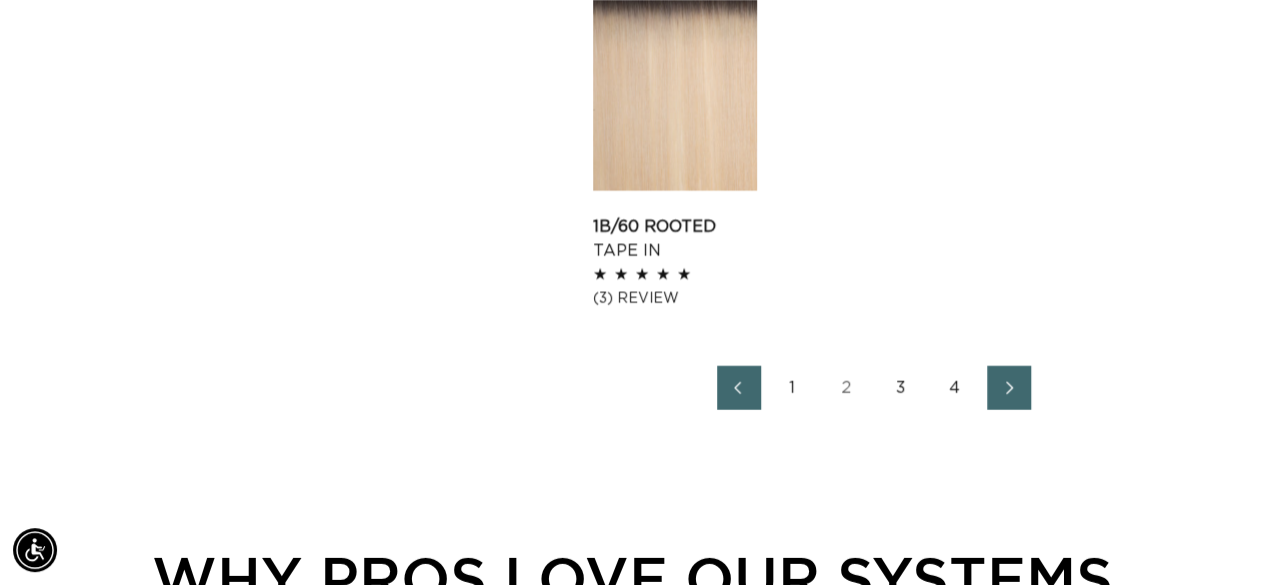click 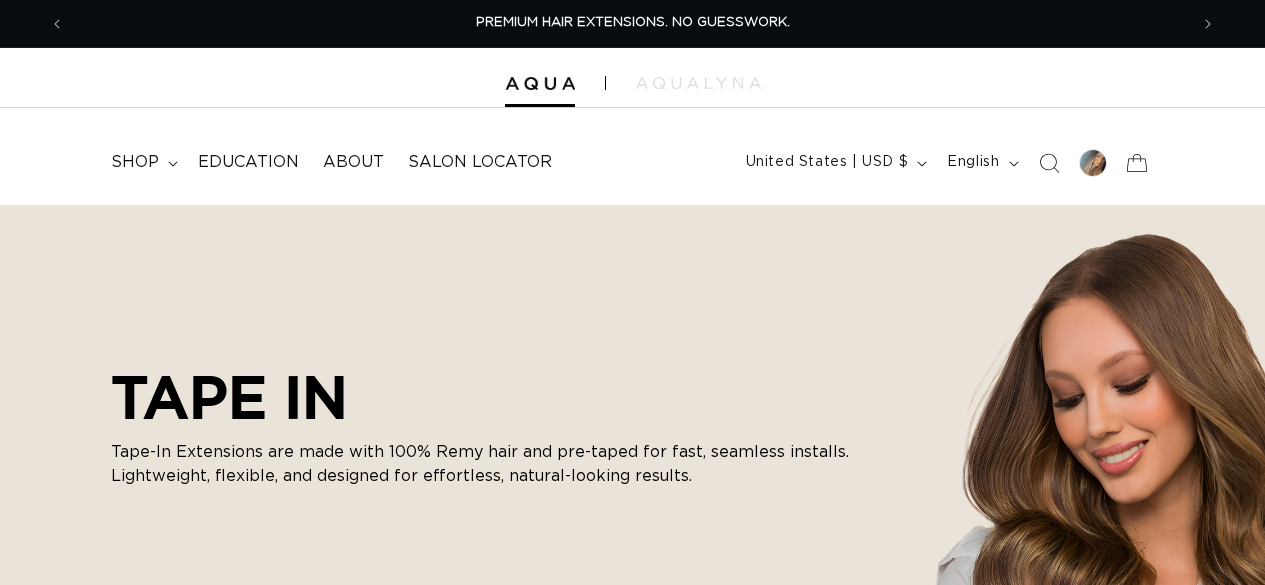 scroll, scrollTop: 420, scrollLeft: 0, axis: vertical 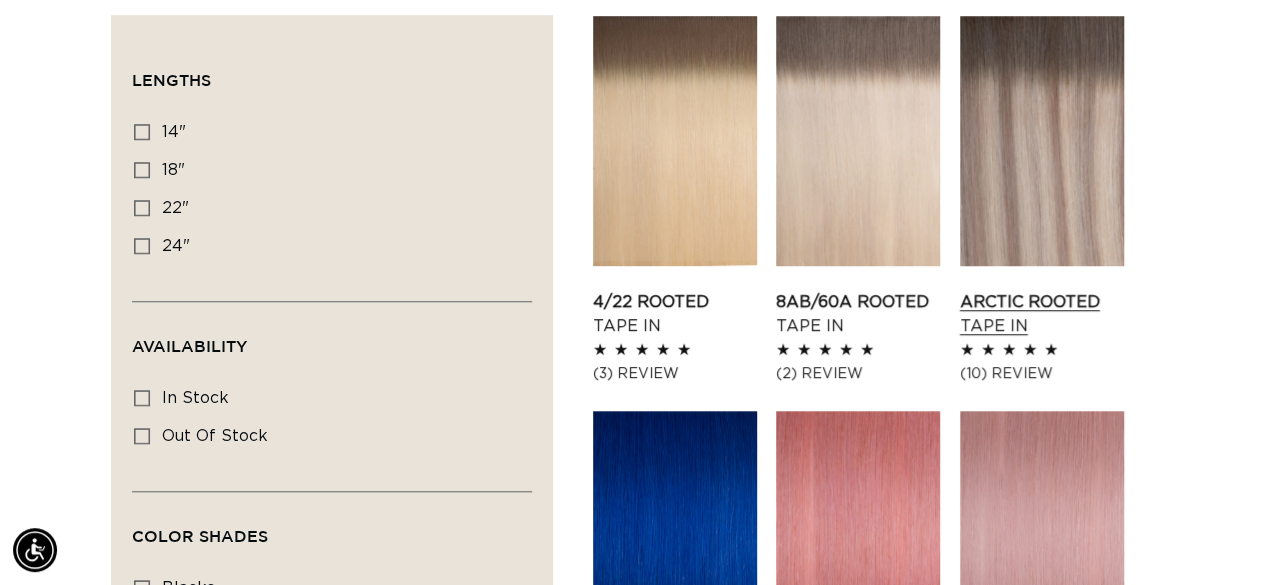click on "Arctic Rooted
Tape In" at bounding box center [1042, 314] 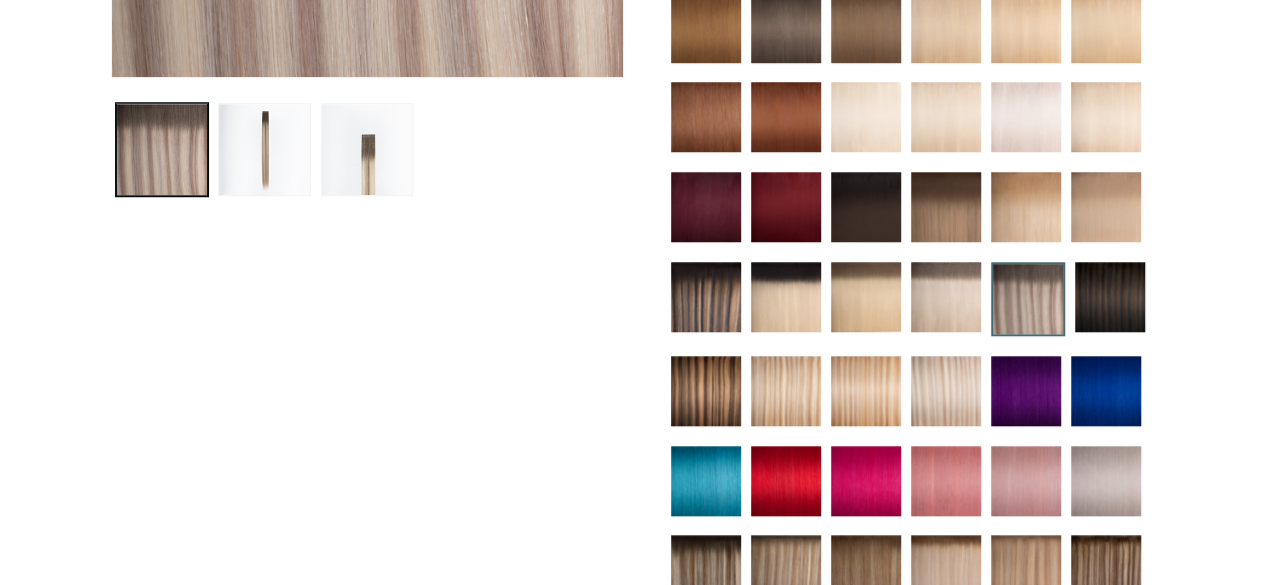 scroll, scrollTop: 942, scrollLeft: 0, axis: vertical 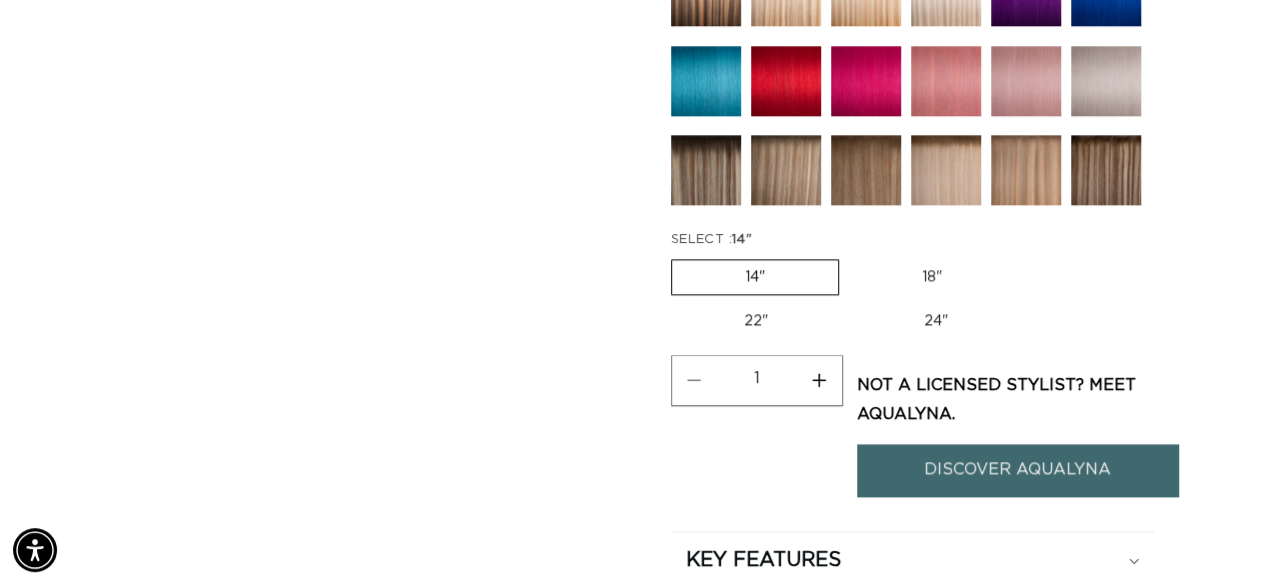 click on "22" Variant sold out or unavailable" at bounding box center [756, 321] 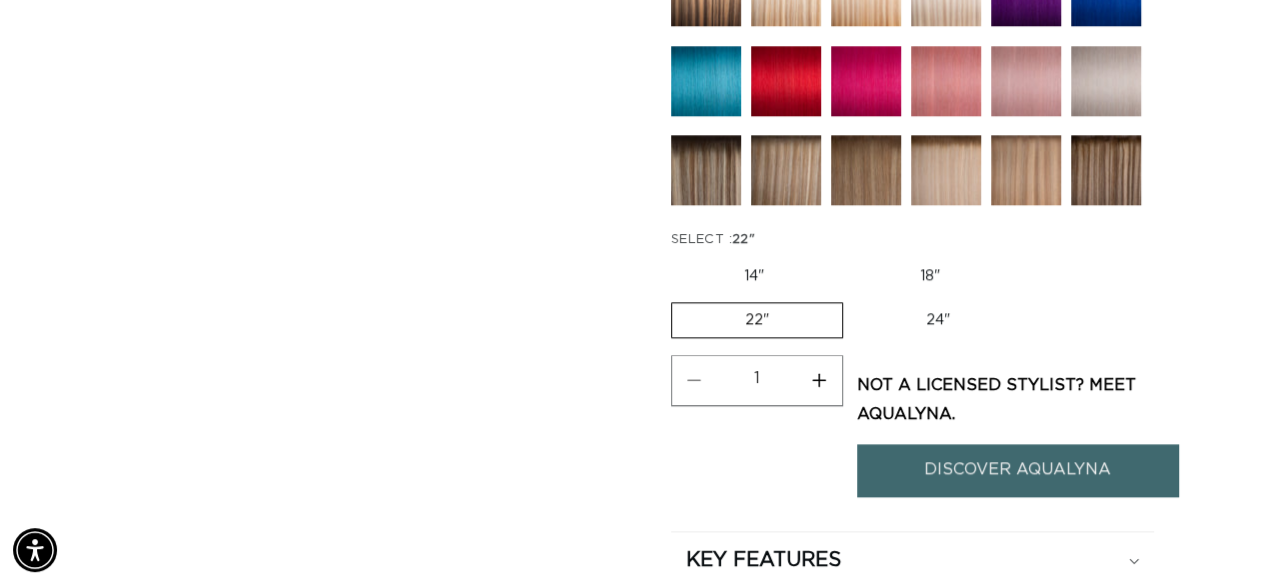 scroll, scrollTop: 0, scrollLeft: 2245, axis: horizontal 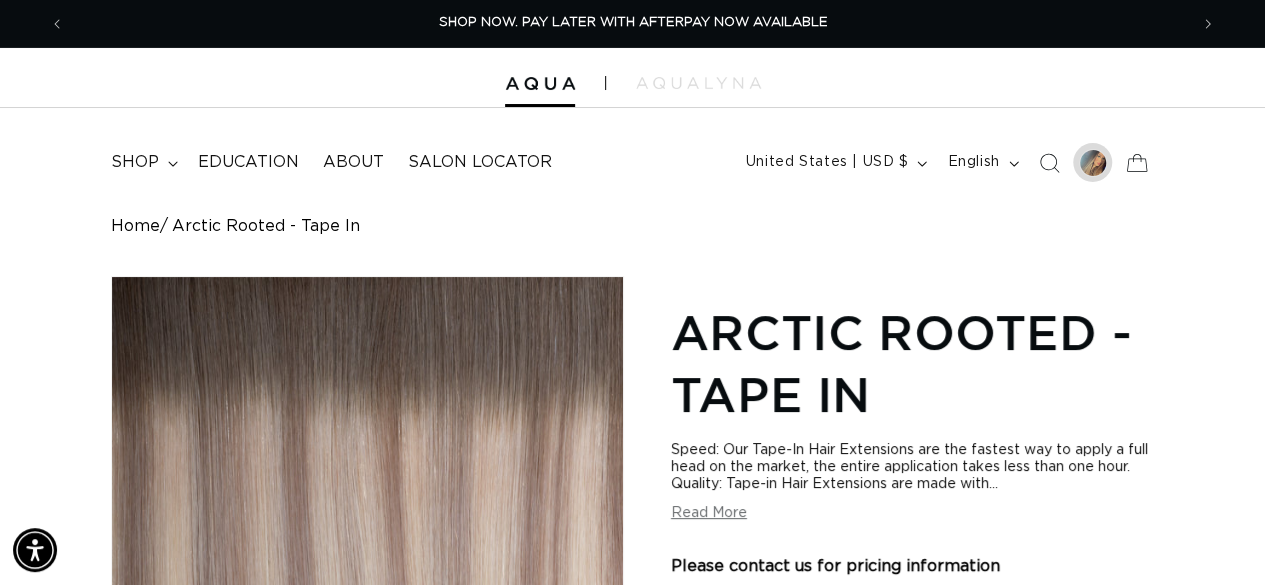 click at bounding box center [1093, 163] 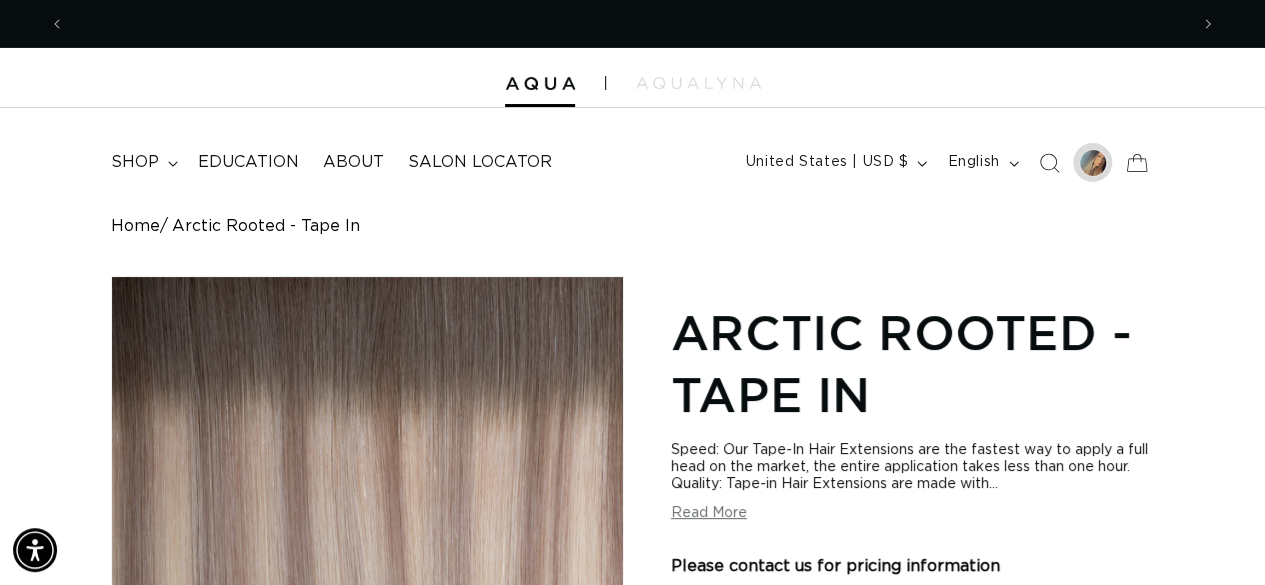 scroll, scrollTop: 0, scrollLeft: 2245, axis: horizontal 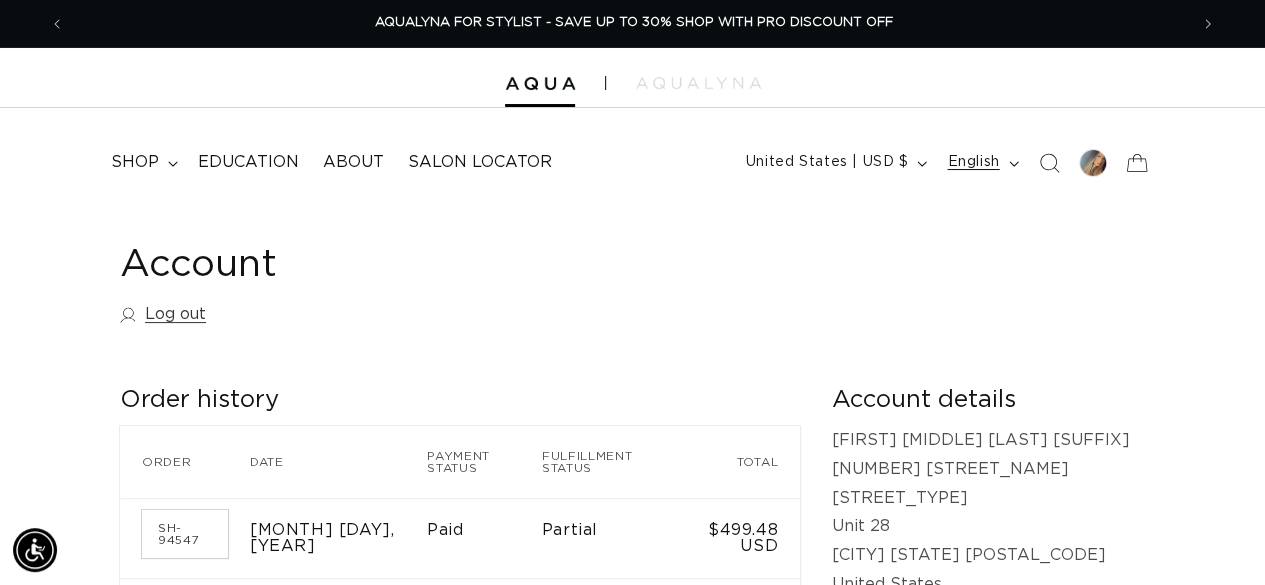 click on "English" at bounding box center [980, 163] 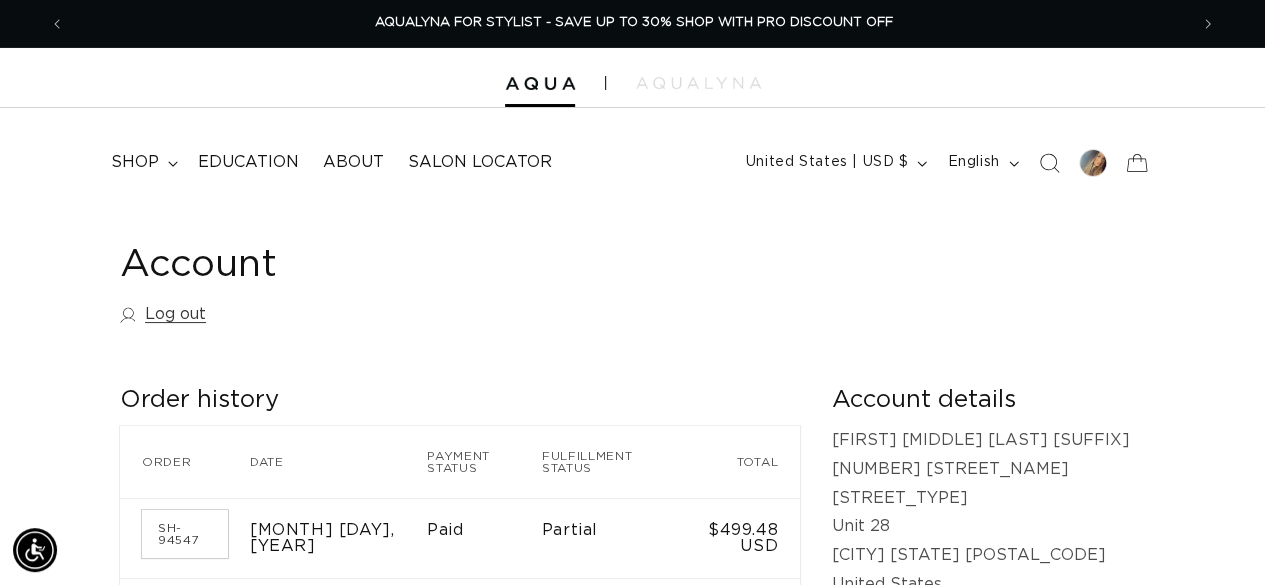 click on "Account
Log out
Order history
Order history
Order
Date
Payment status
Fulfillment status
Total
SH-94547
August 7, 2024
Paid
Partial
$499.48 USD
SH-89281
June 5, 2024" at bounding box center [632, 450] 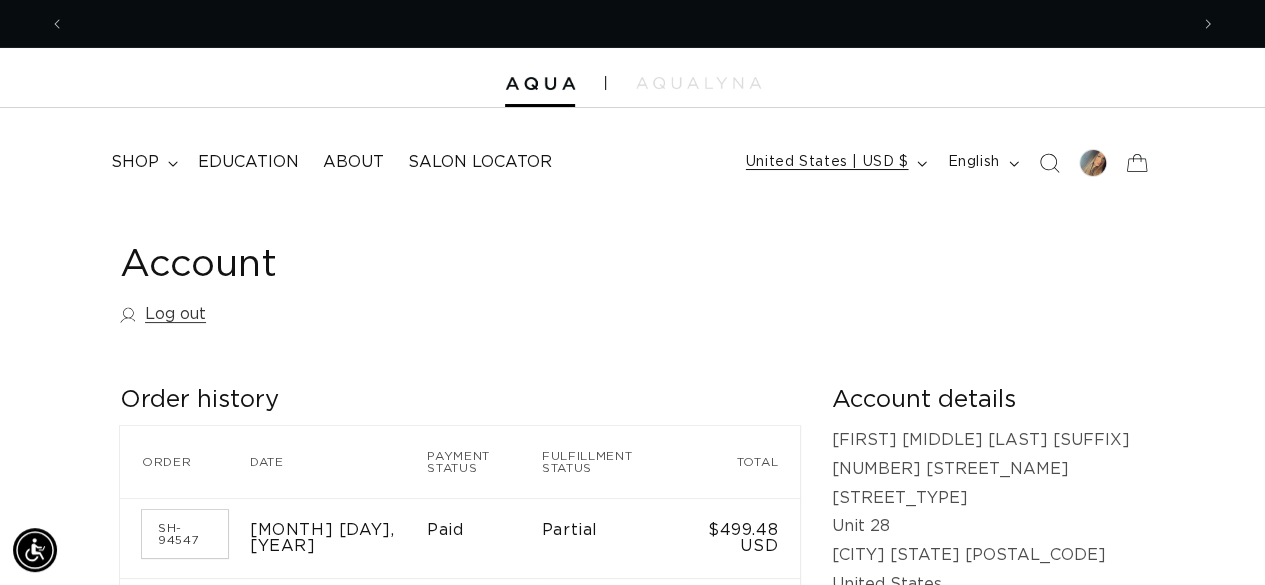 scroll, scrollTop: 0, scrollLeft: 0, axis: both 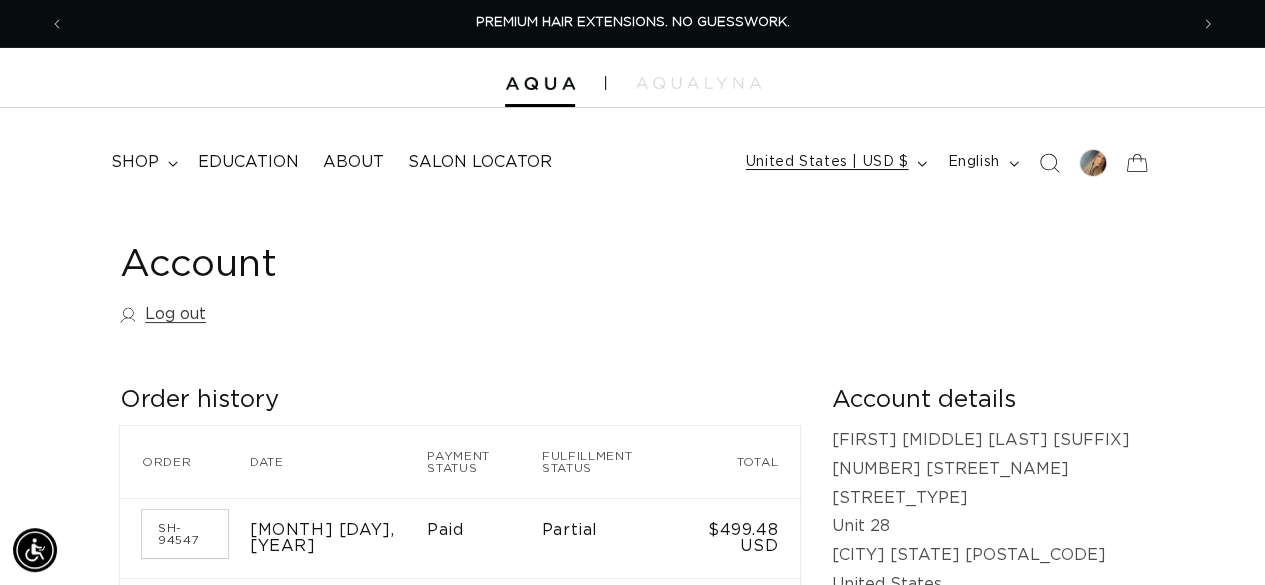 click on "United States |
USD
$" at bounding box center (835, 163) 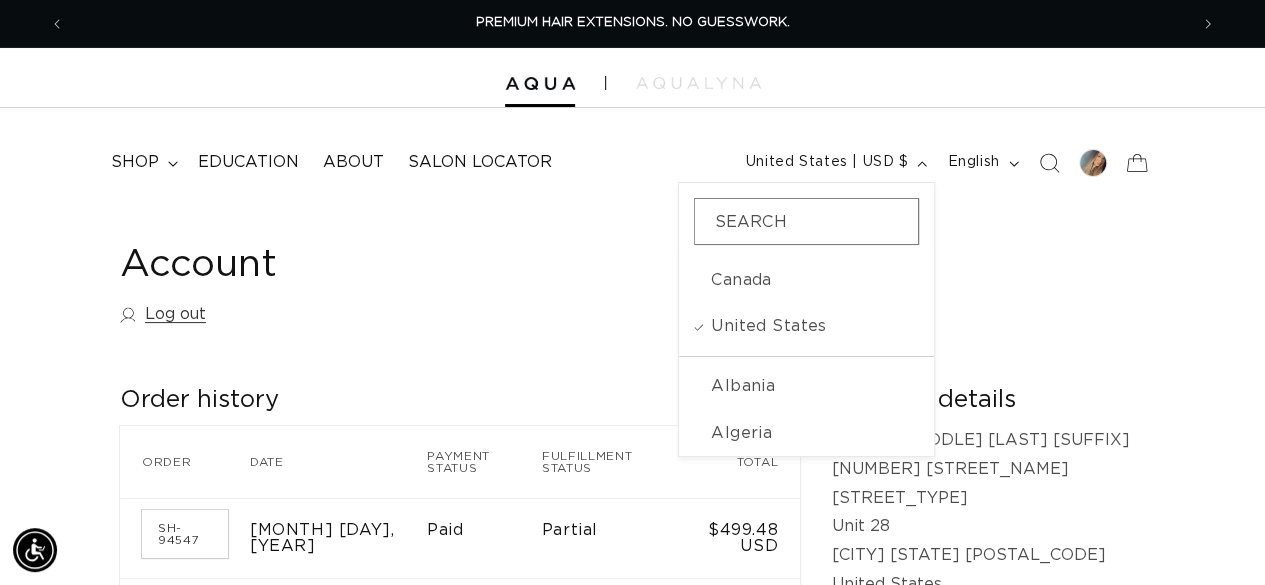 click on "FEATURED
Last Chance
SHOP BY SYSTEM
Q Weft
Hand Tied Weft
Machine Weft
Tape In
Keratin Fusion
Cylinder
V Light
Naturals" at bounding box center (632, 156) 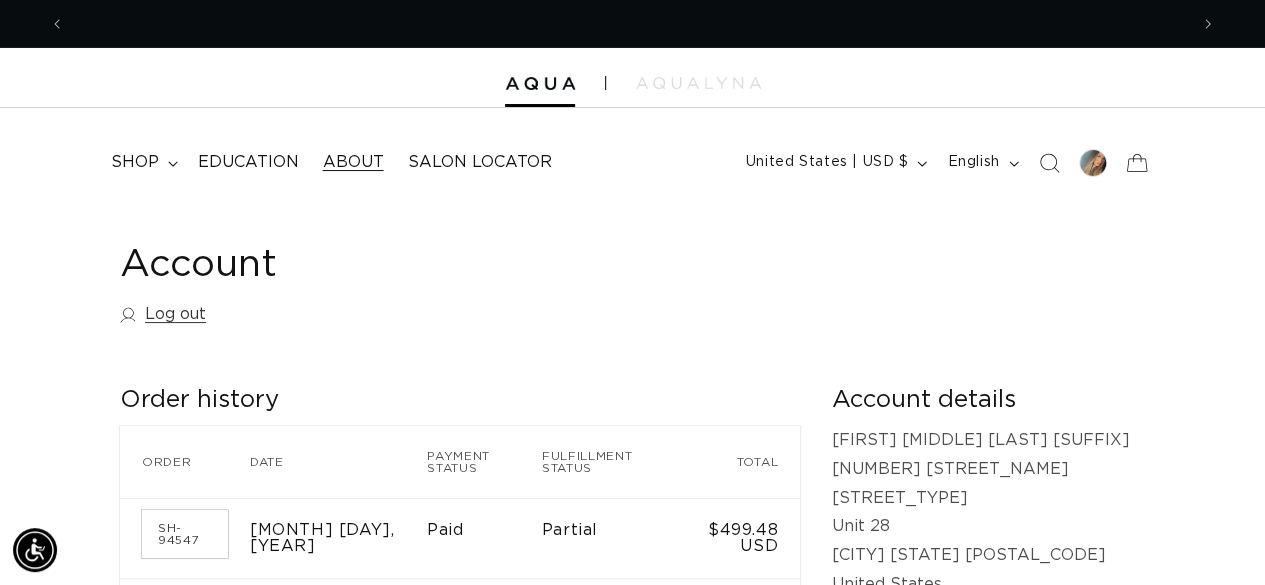 scroll, scrollTop: 0, scrollLeft: 1122, axis: horizontal 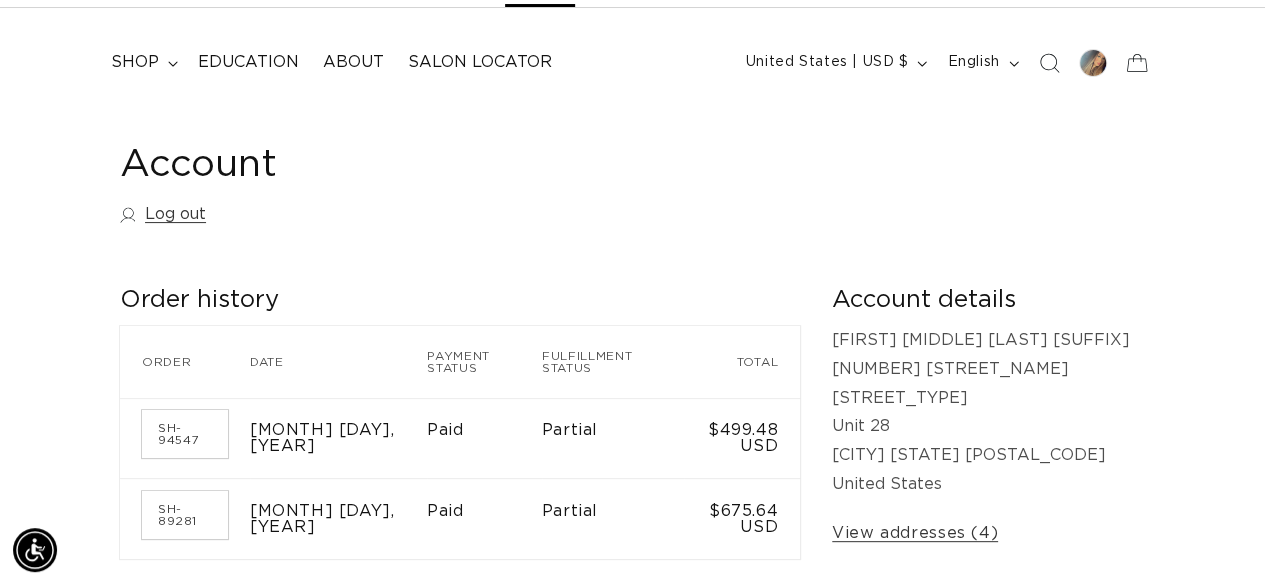 click on "Partial" at bounding box center (613, 438) 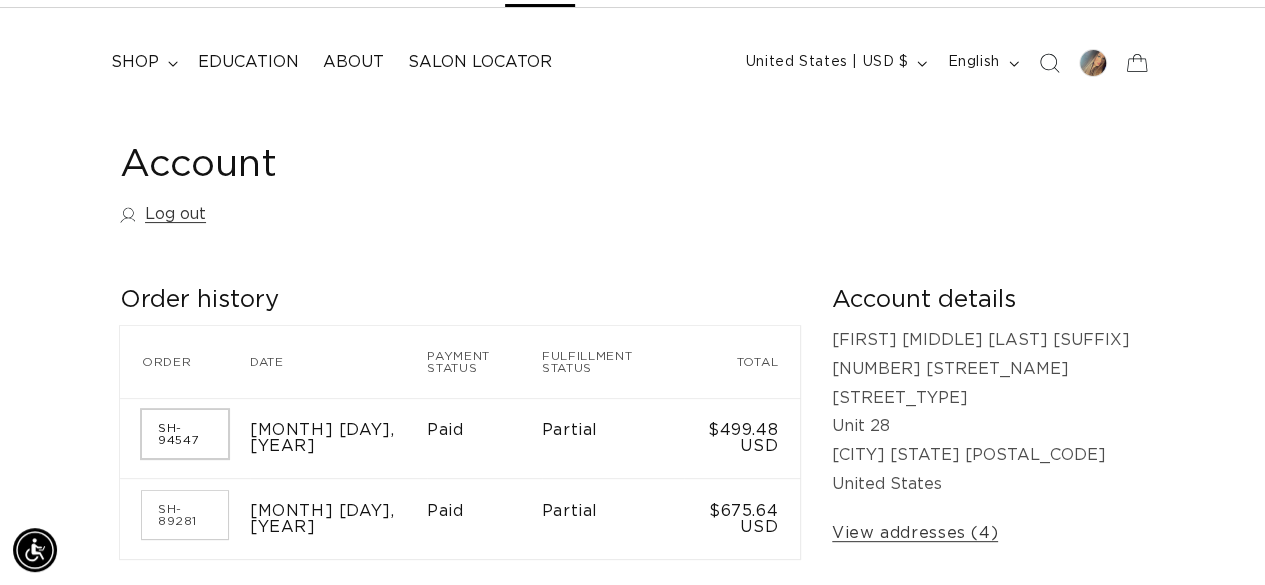 scroll, scrollTop: 0, scrollLeft: 2245, axis: horizontal 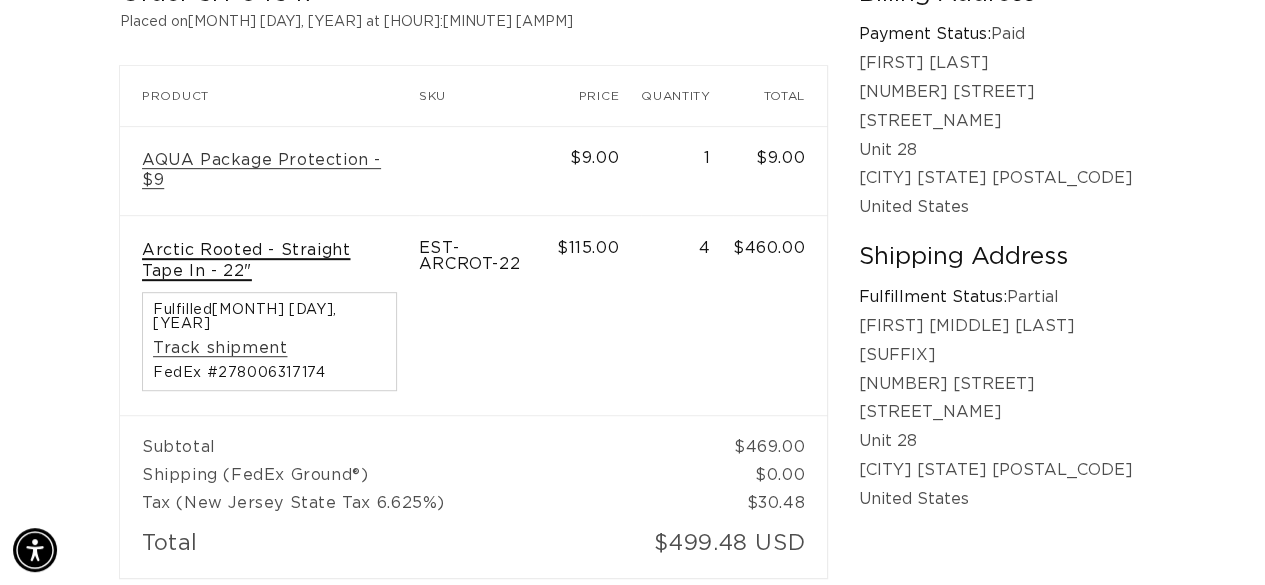 click on "Arctic Rooted - Straight Tape In - 22"" at bounding box center [269, 261] 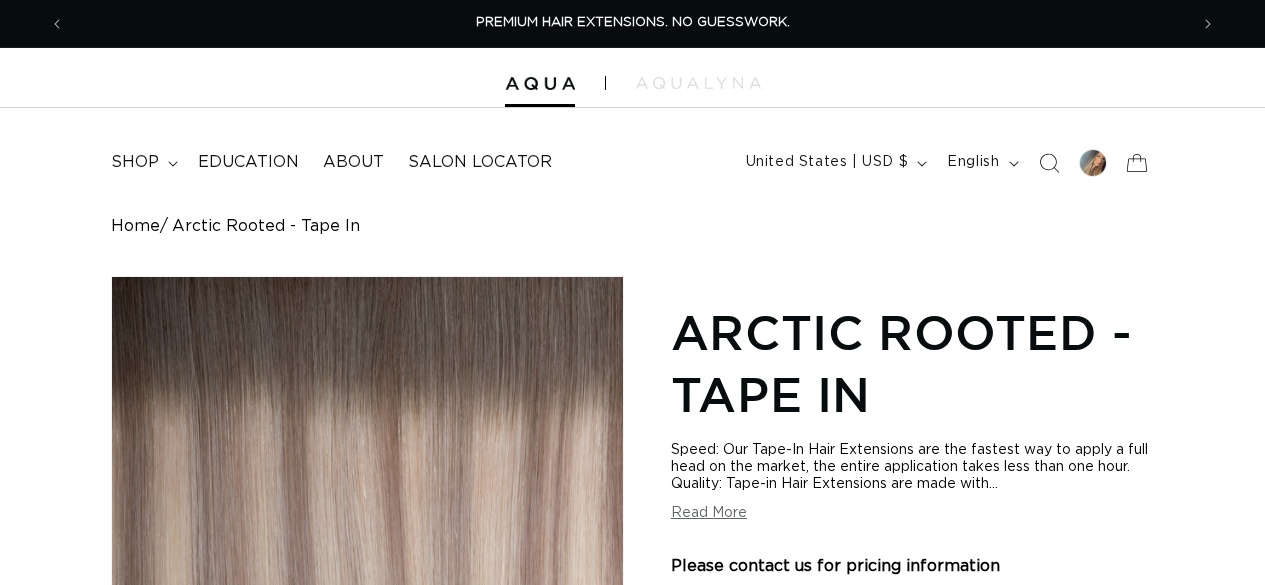 scroll, scrollTop: 0, scrollLeft: 0, axis: both 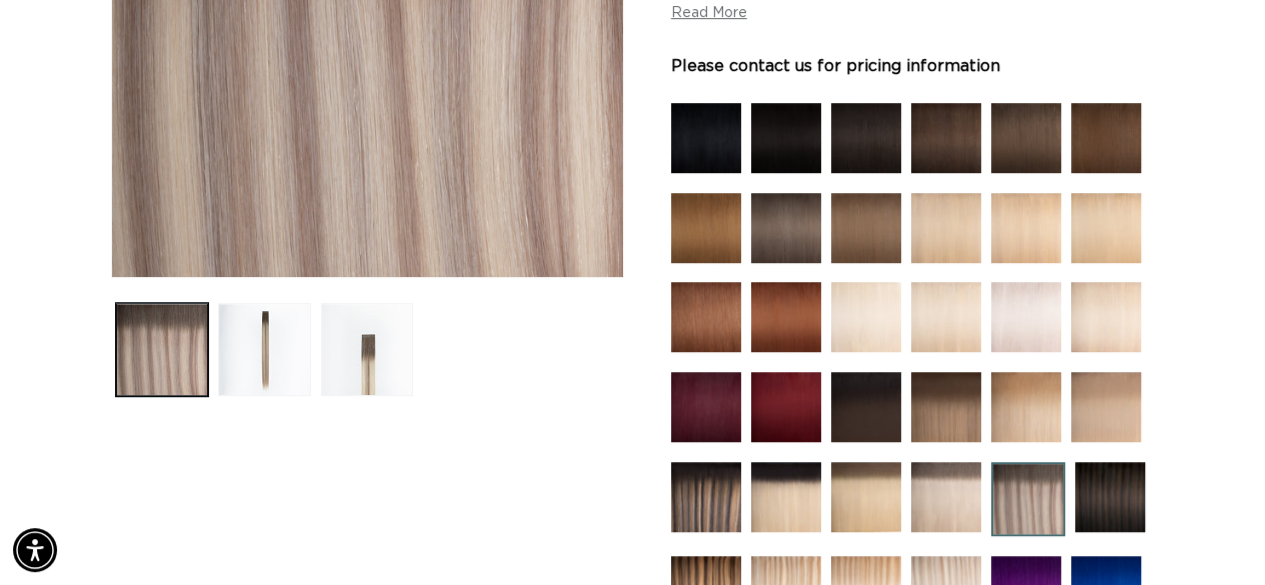 click on "Please contact us for pricing information" at bounding box center [835, 66] 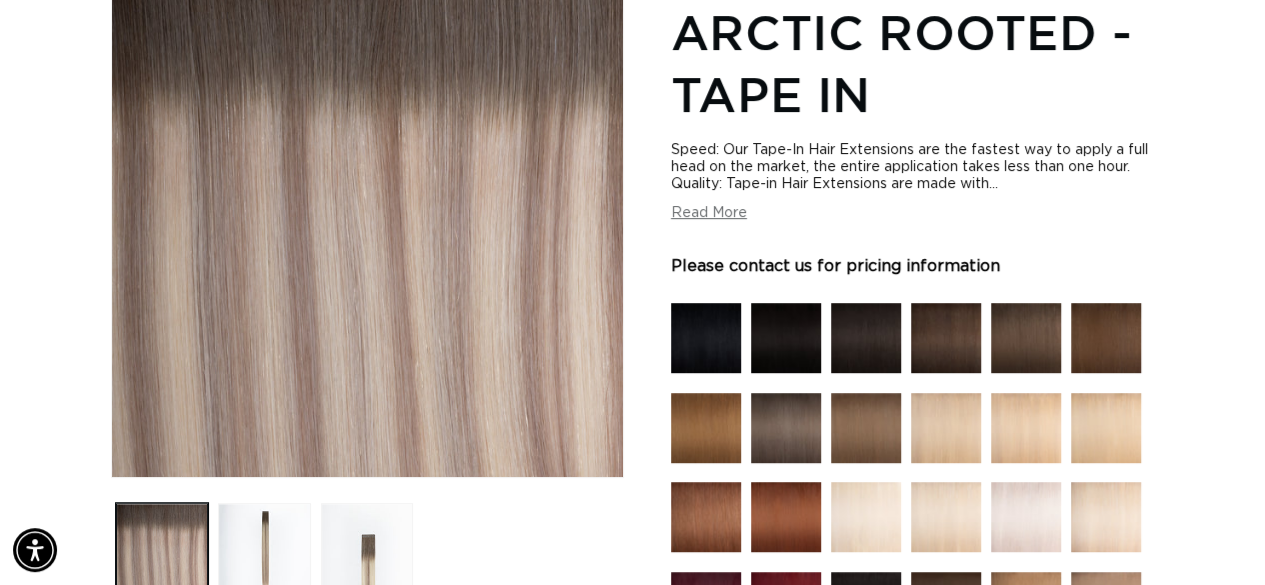 scroll, scrollTop: 400, scrollLeft: 0, axis: vertical 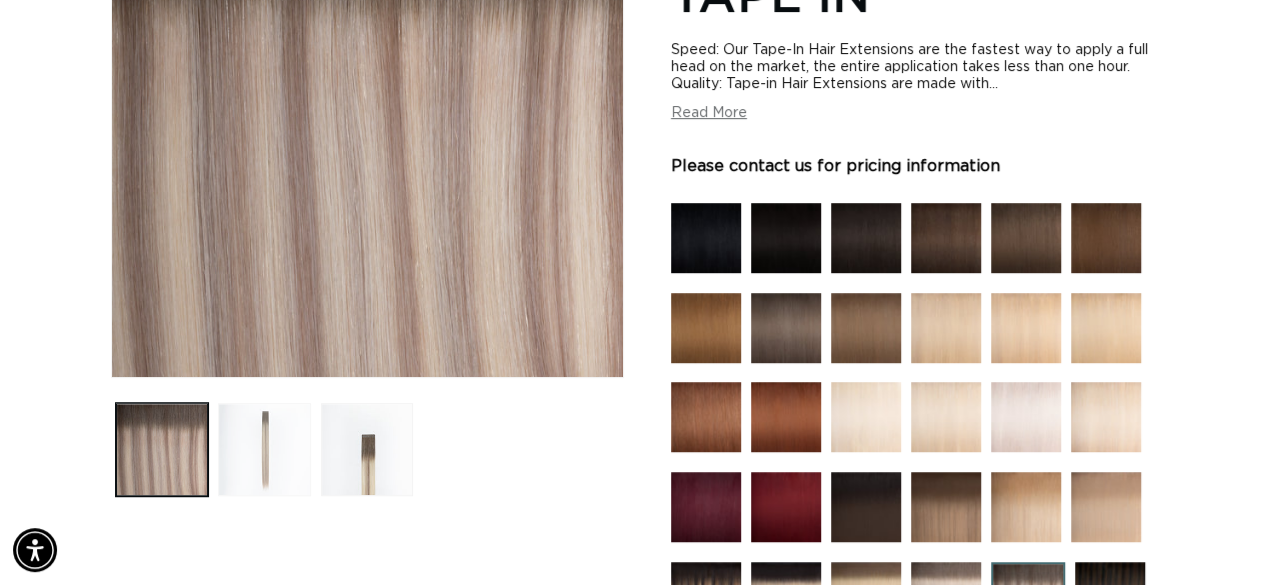 click at bounding box center (264, 449) 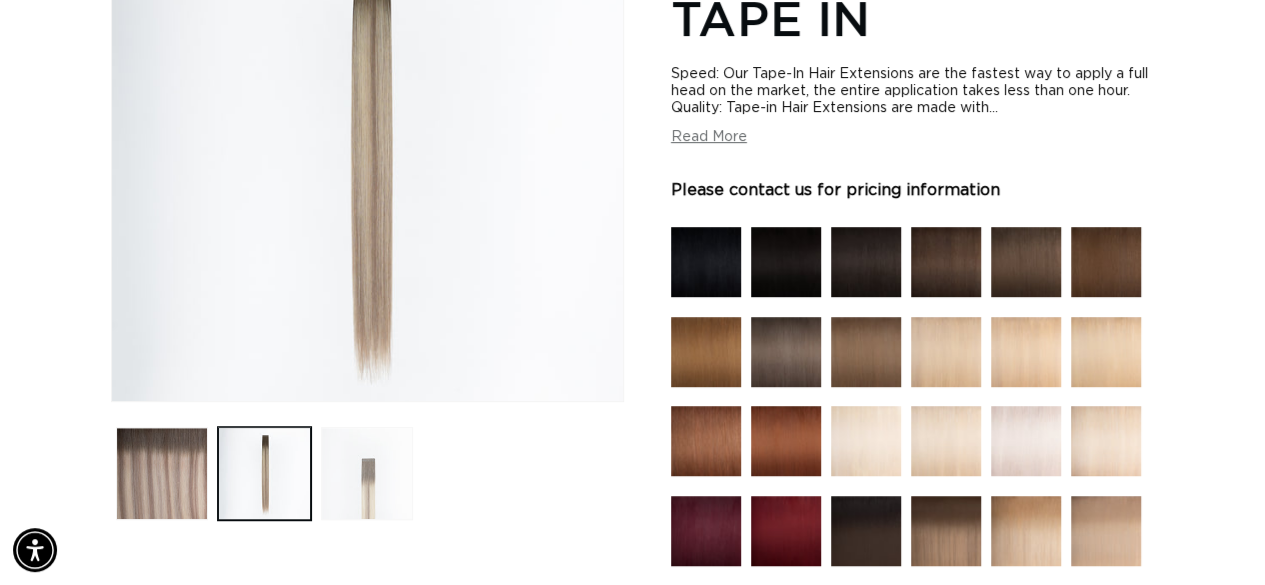 click at bounding box center [367, 473] 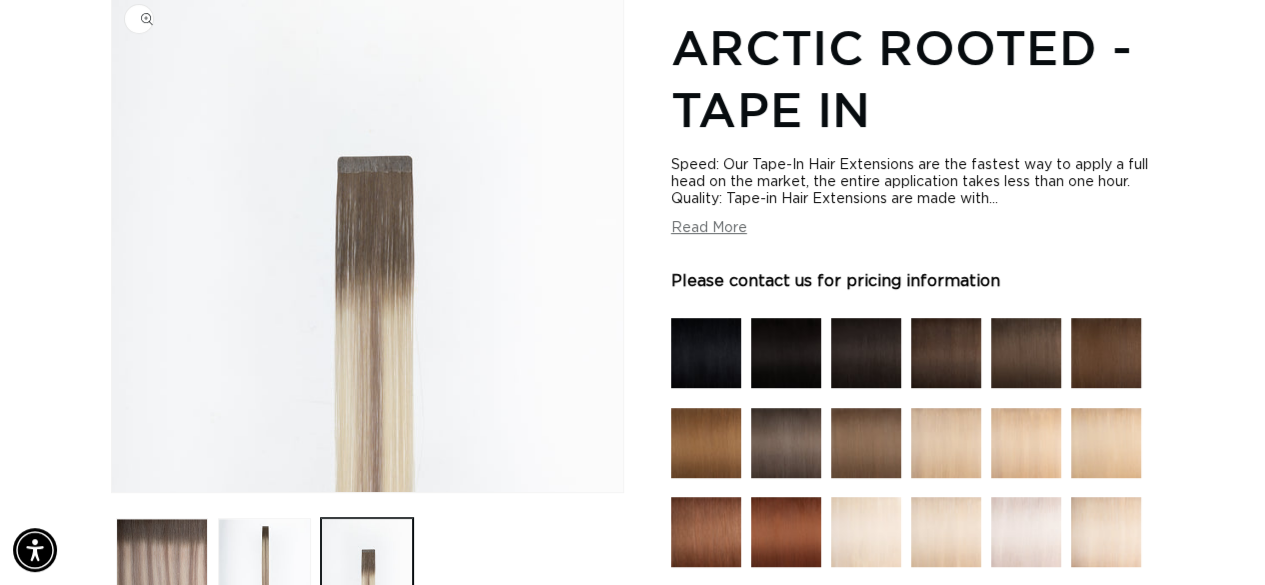 scroll, scrollTop: 276, scrollLeft: 0, axis: vertical 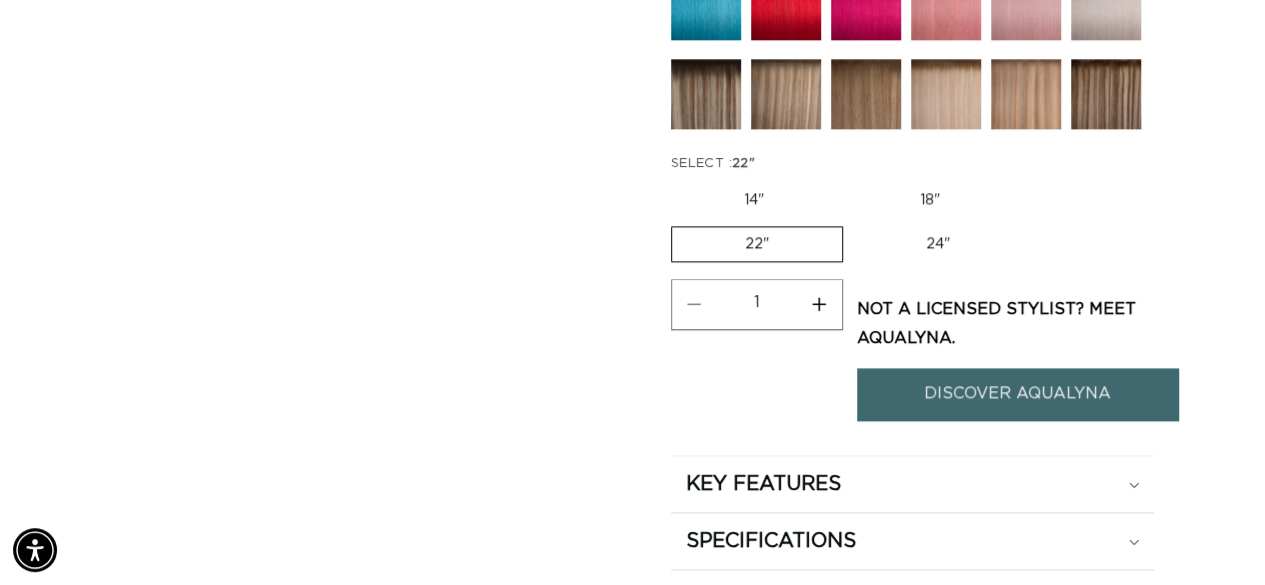 click on "Not a Licensed stylist? Meet Aqualyna." at bounding box center (1017, 324) 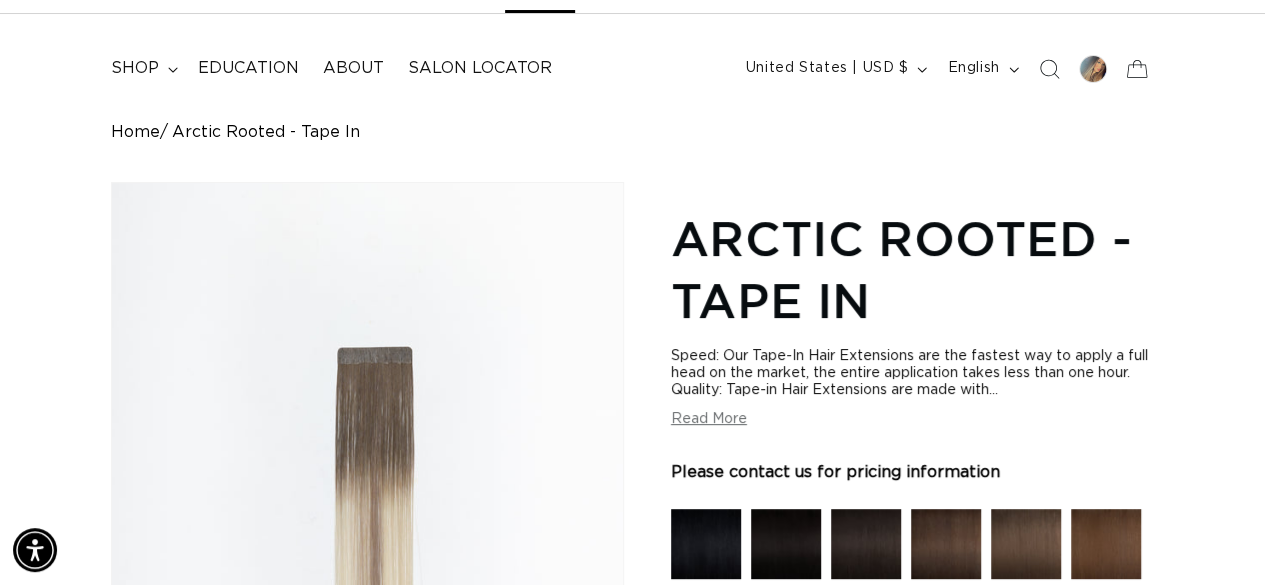 scroll, scrollTop: 76, scrollLeft: 0, axis: vertical 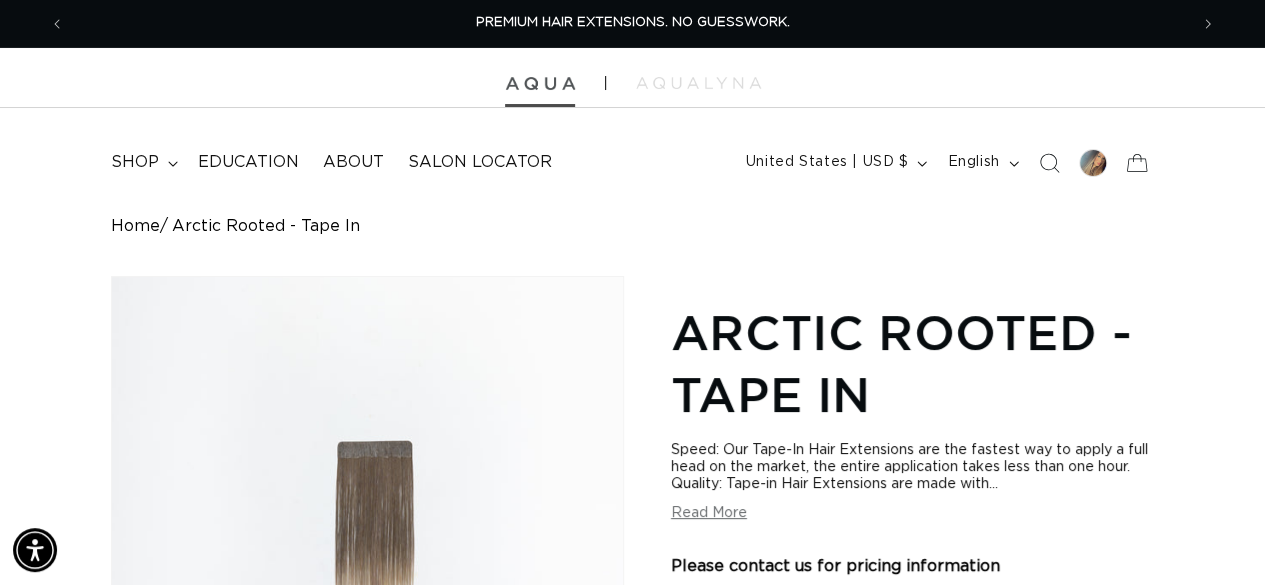 click at bounding box center [540, 84] 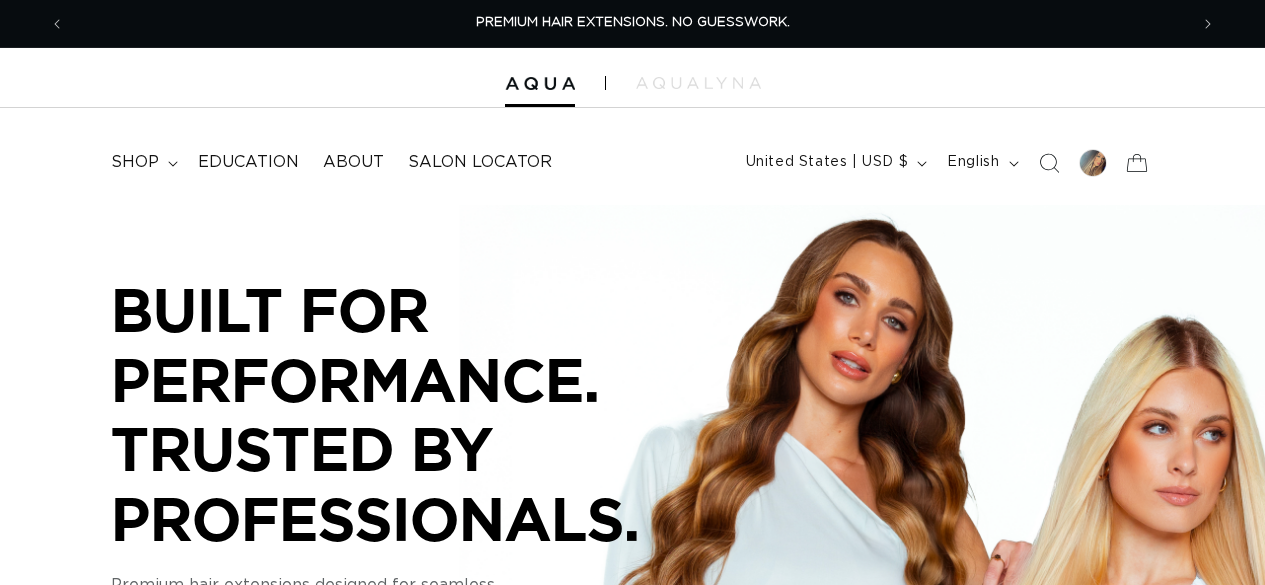scroll, scrollTop: 0, scrollLeft: 0, axis: both 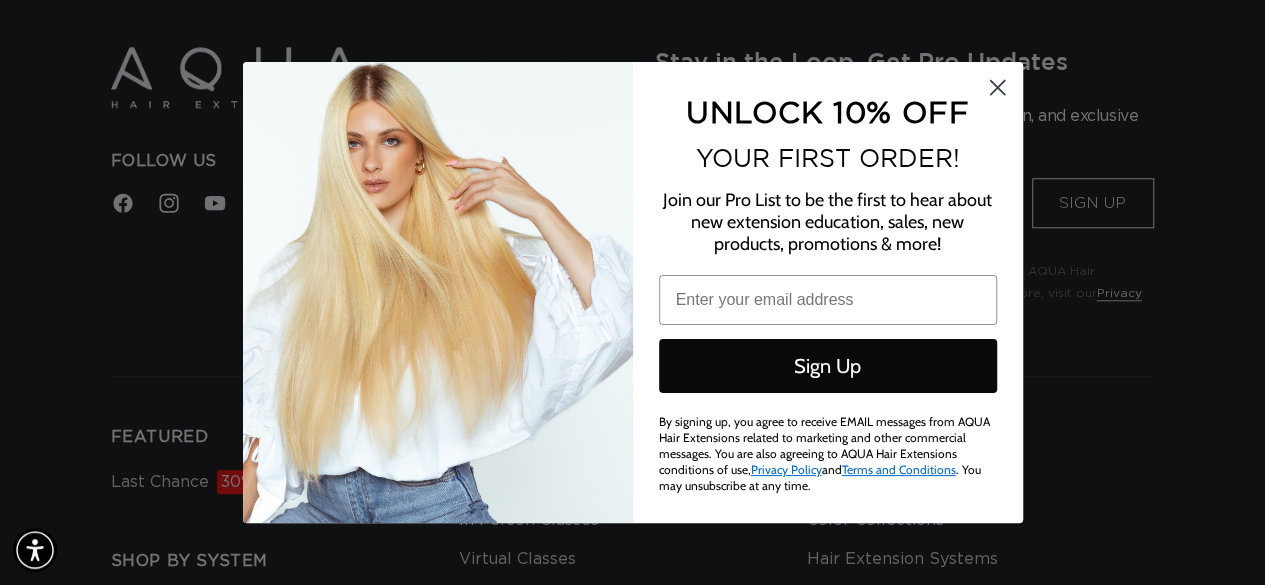 click 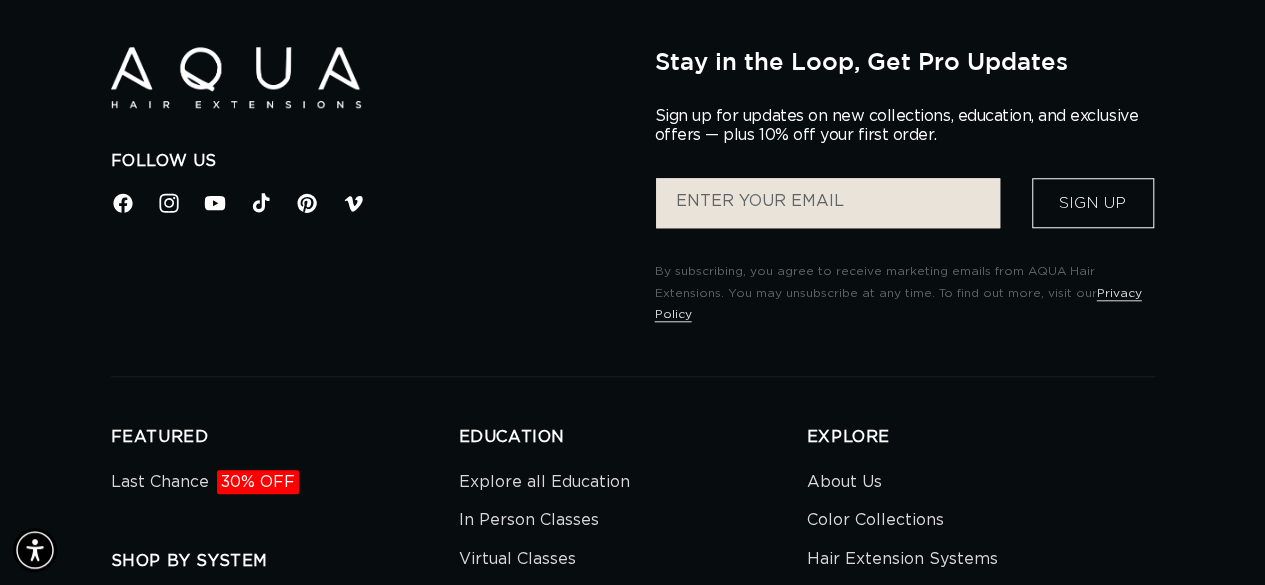 scroll, scrollTop: 0, scrollLeft: 0, axis: both 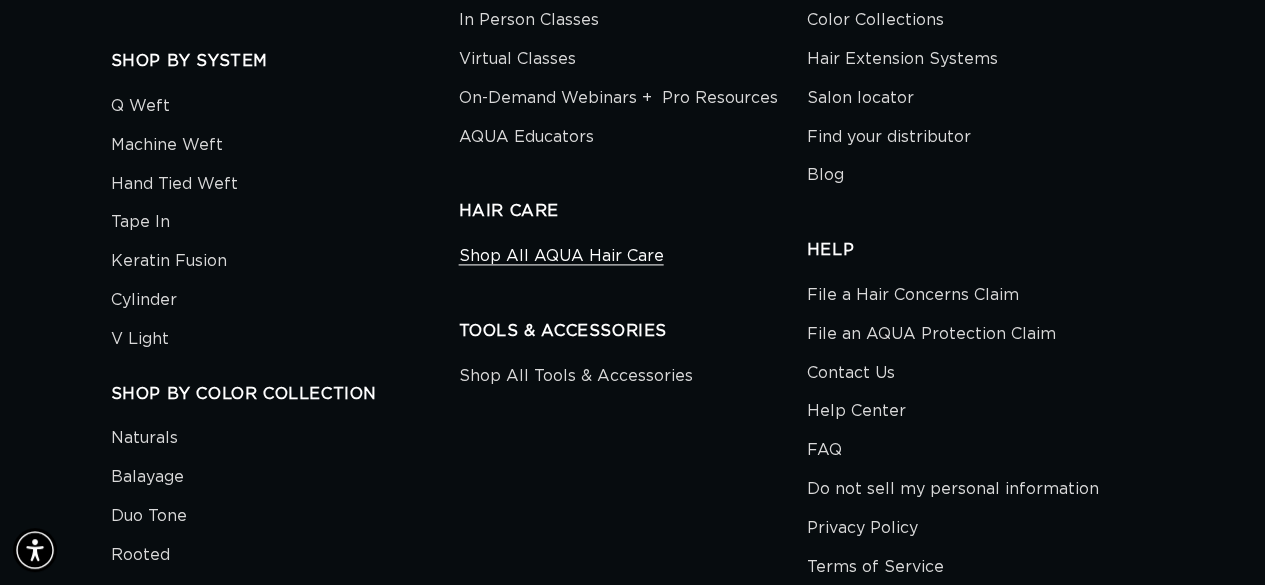 click on "Shop All AQUA Hair Care" at bounding box center [561, 259] 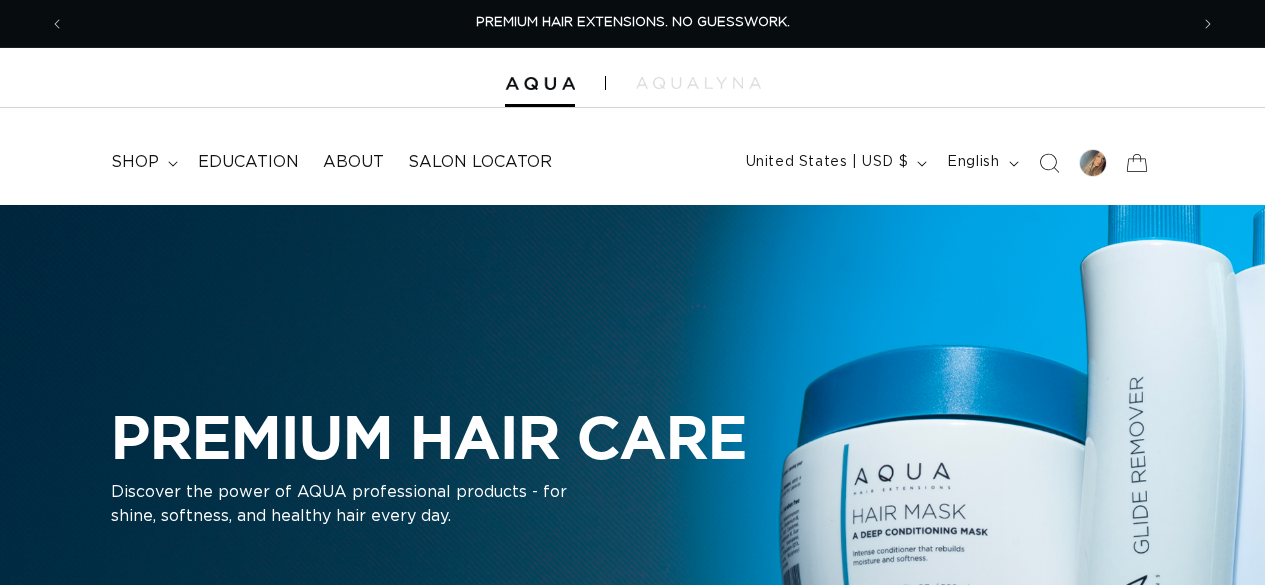 scroll, scrollTop: 0, scrollLeft: 0, axis: both 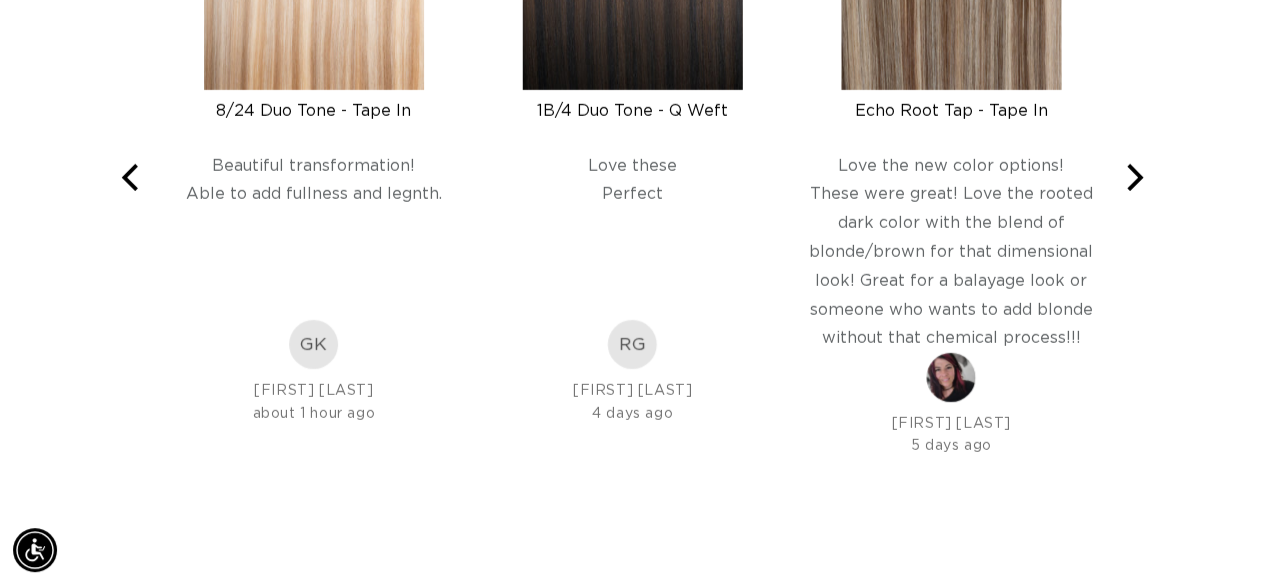click at bounding box center (951, -20) 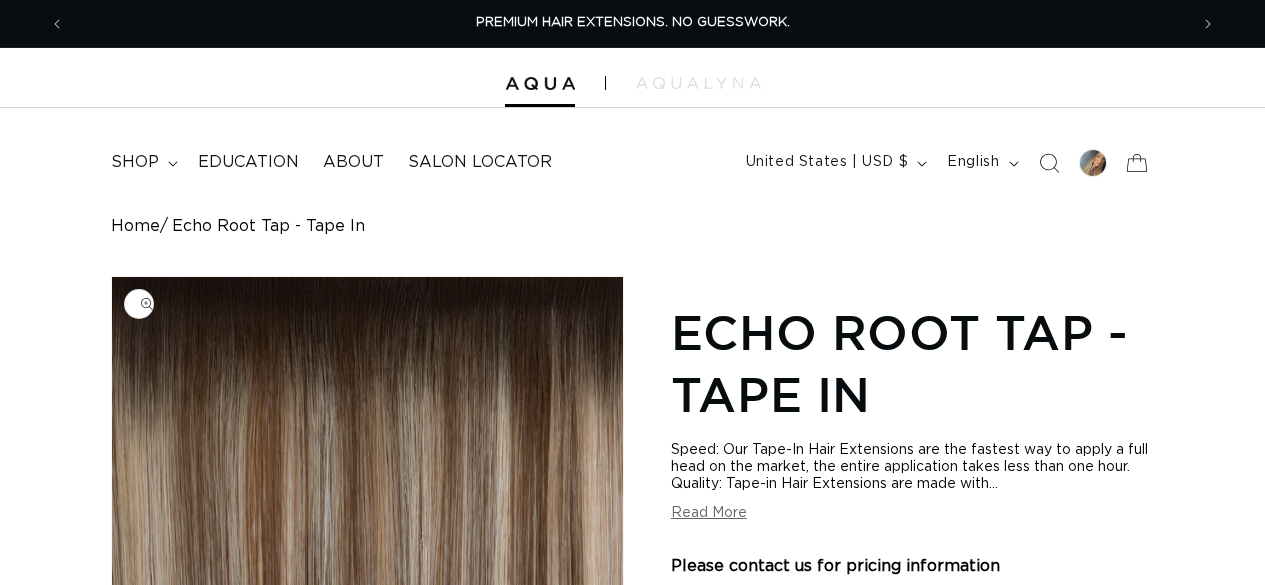 scroll, scrollTop: 300, scrollLeft: 0, axis: vertical 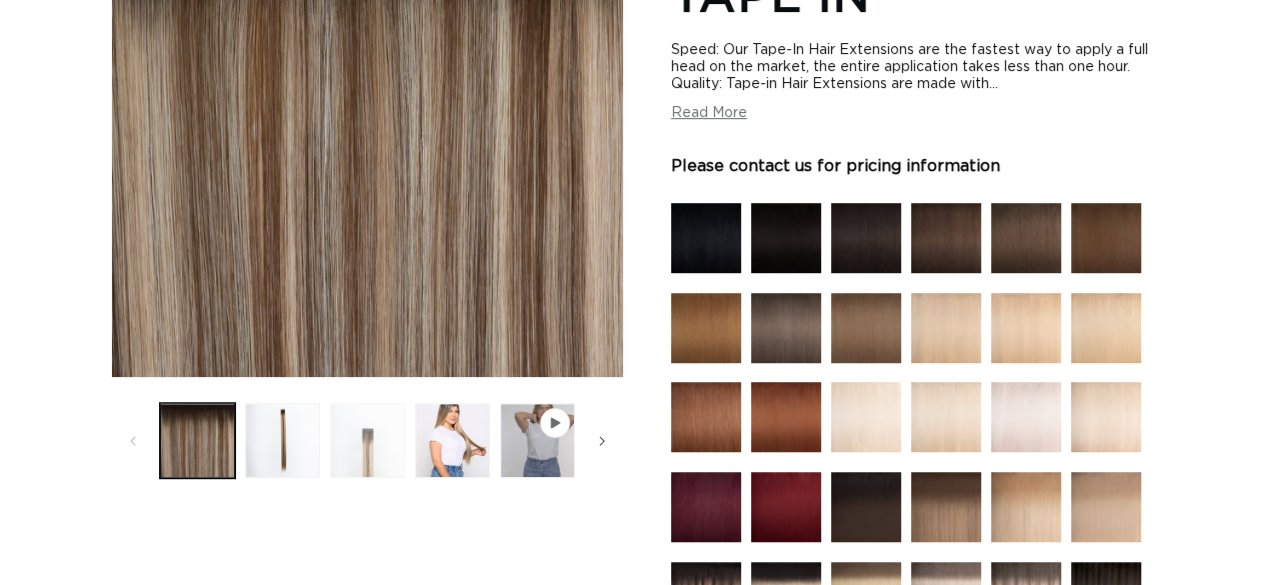 click at bounding box center [367, 440] 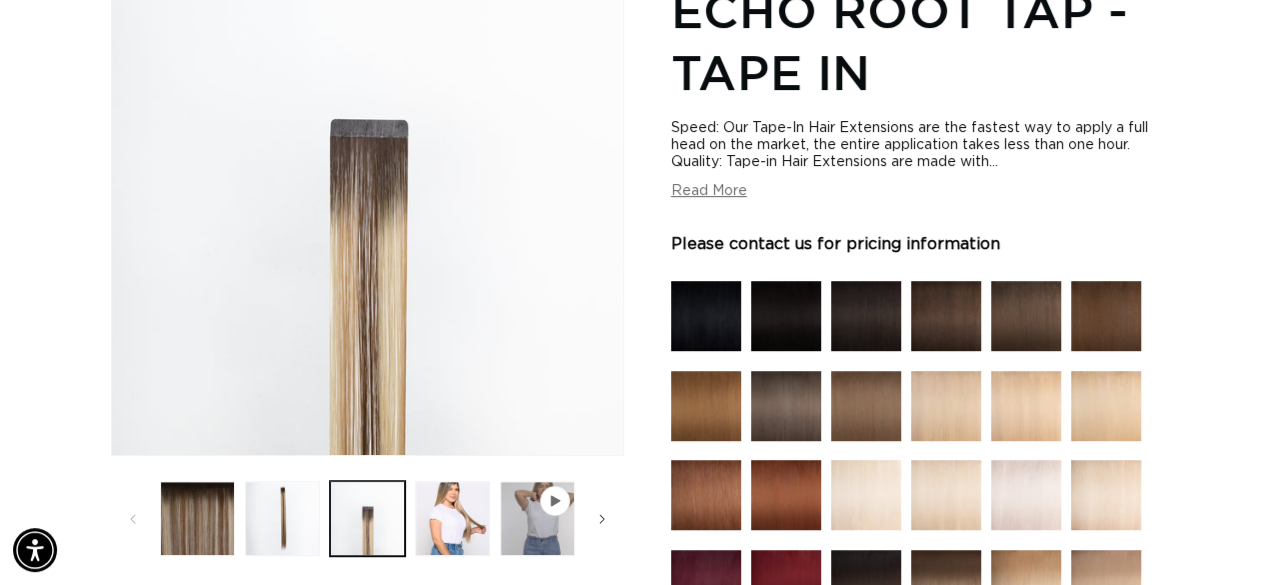 scroll, scrollTop: 476, scrollLeft: 0, axis: vertical 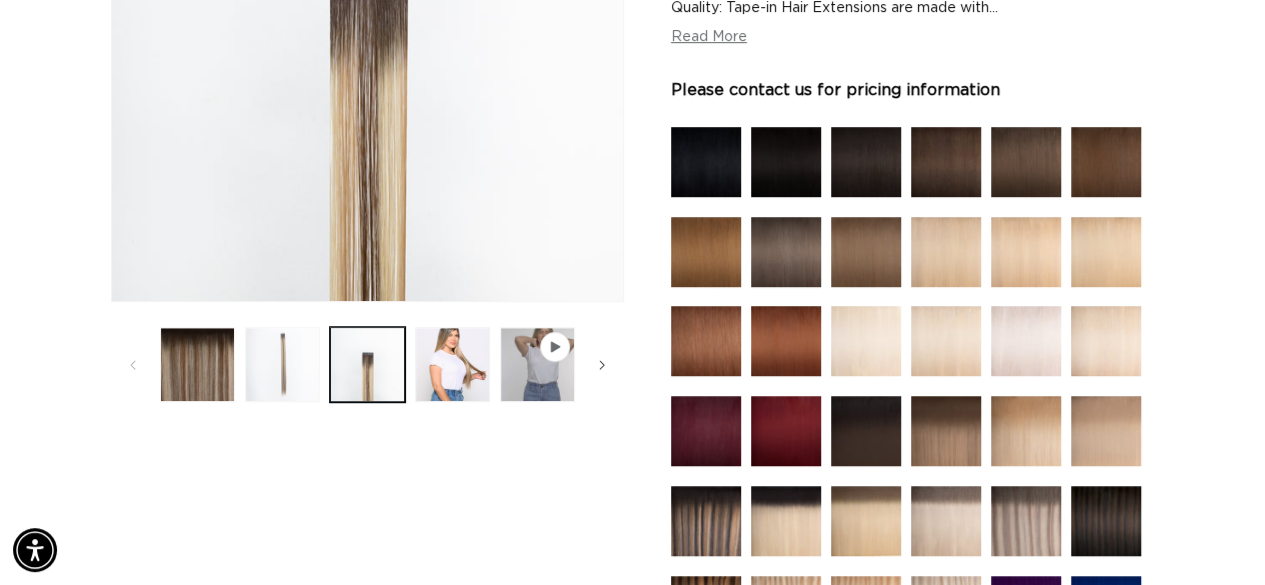 click at bounding box center (282, 364) 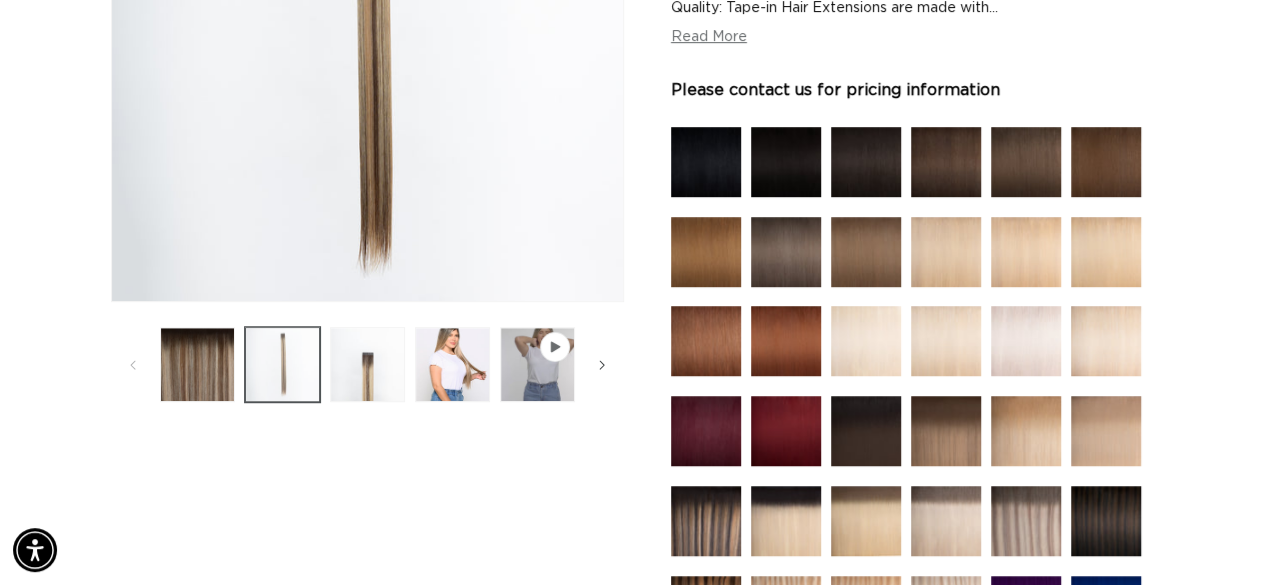 scroll, scrollTop: 0, scrollLeft: 1122, axis: horizontal 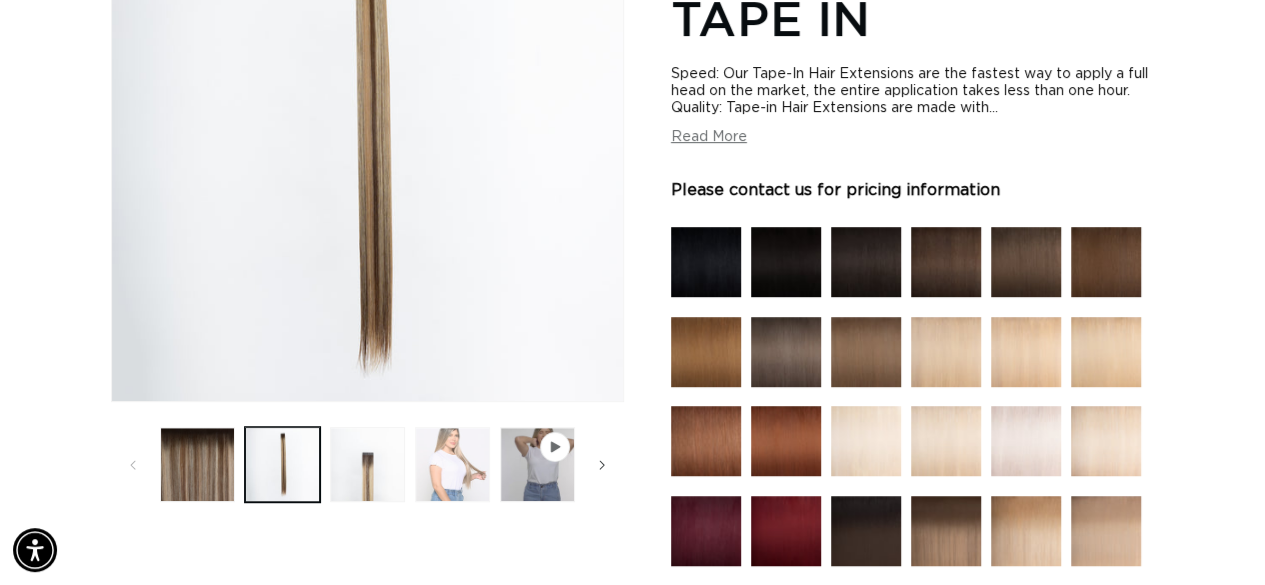 click at bounding box center (452, 464) 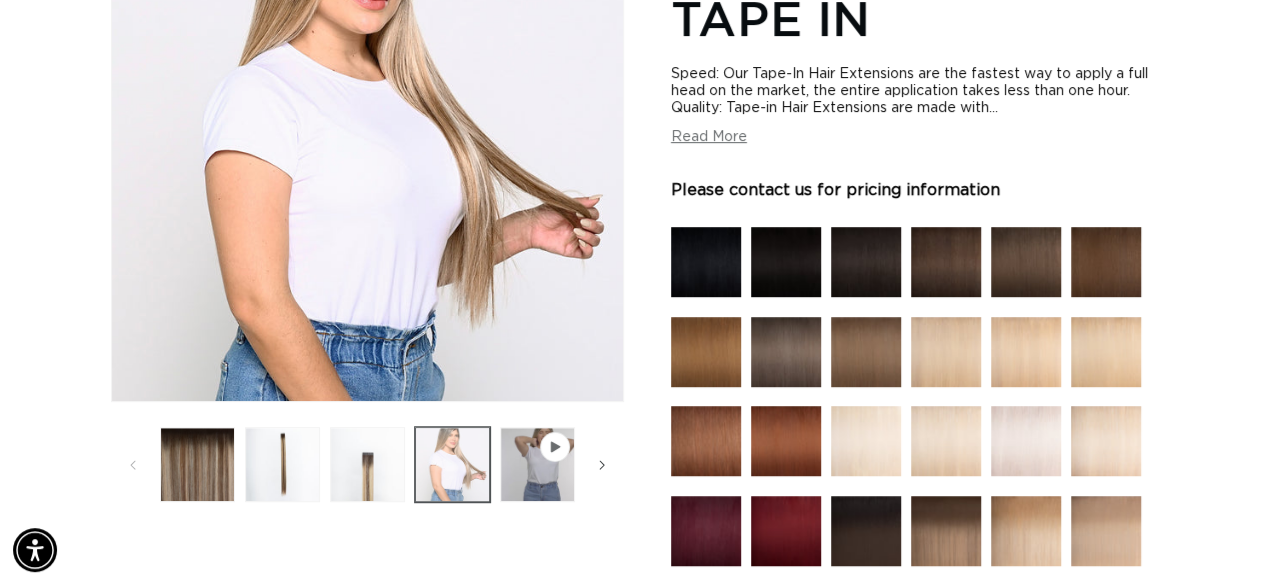 scroll, scrollTop: 276, scrollLeft: 0, axis: vertical 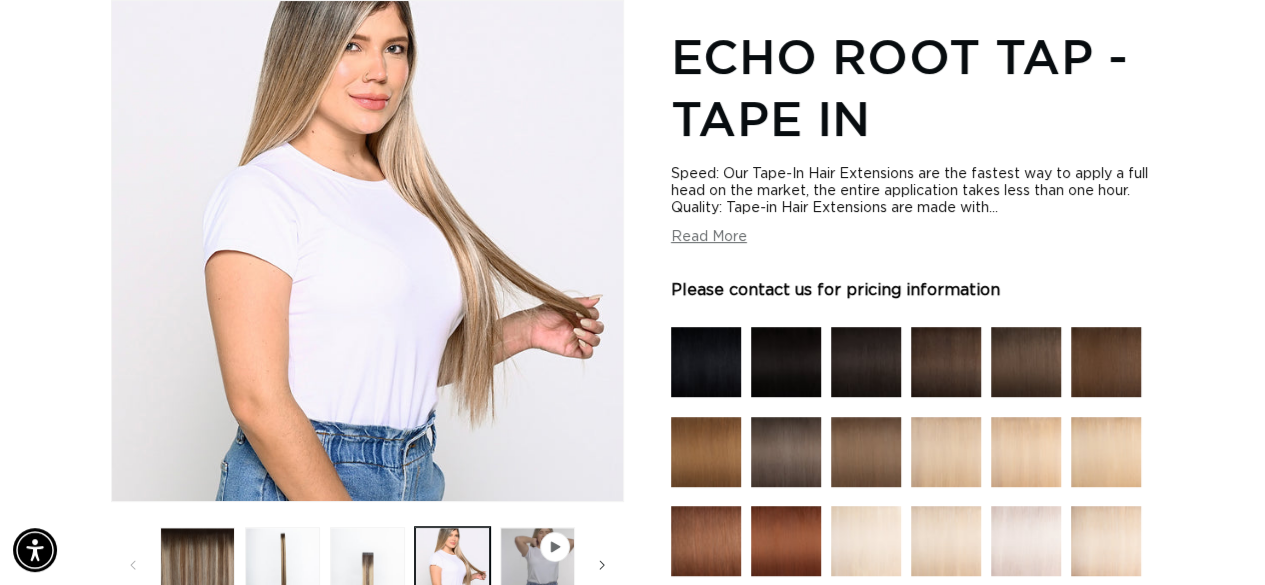 click at bounding box center [555, 547] 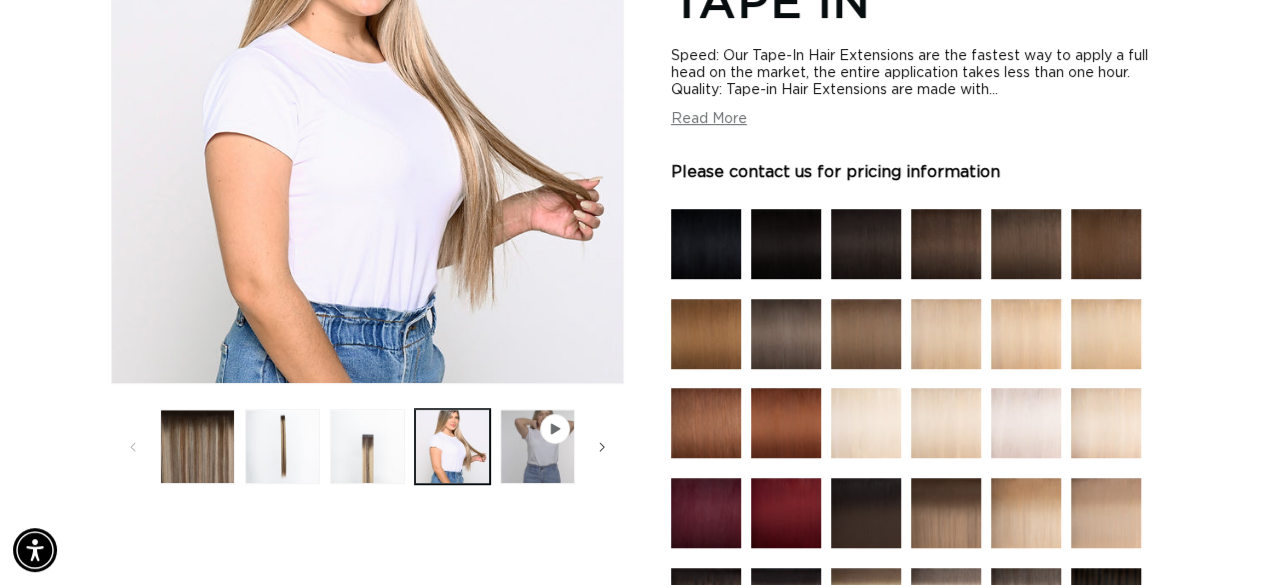 scroll, scrollTop: 476, scrollLeft: 0, axis: vertical 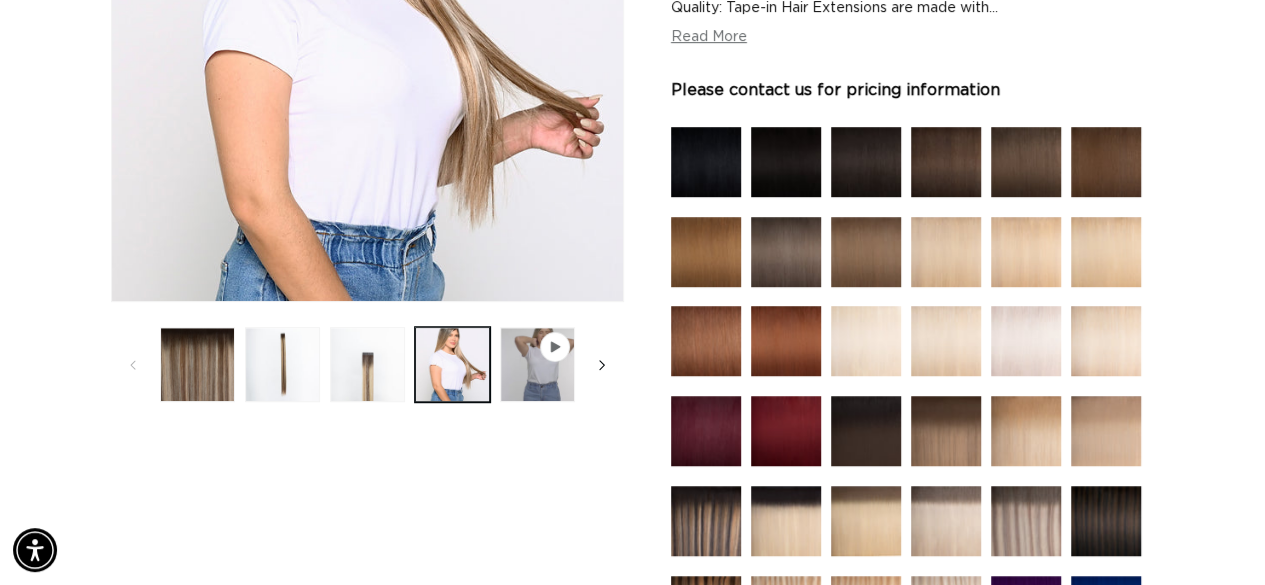 click 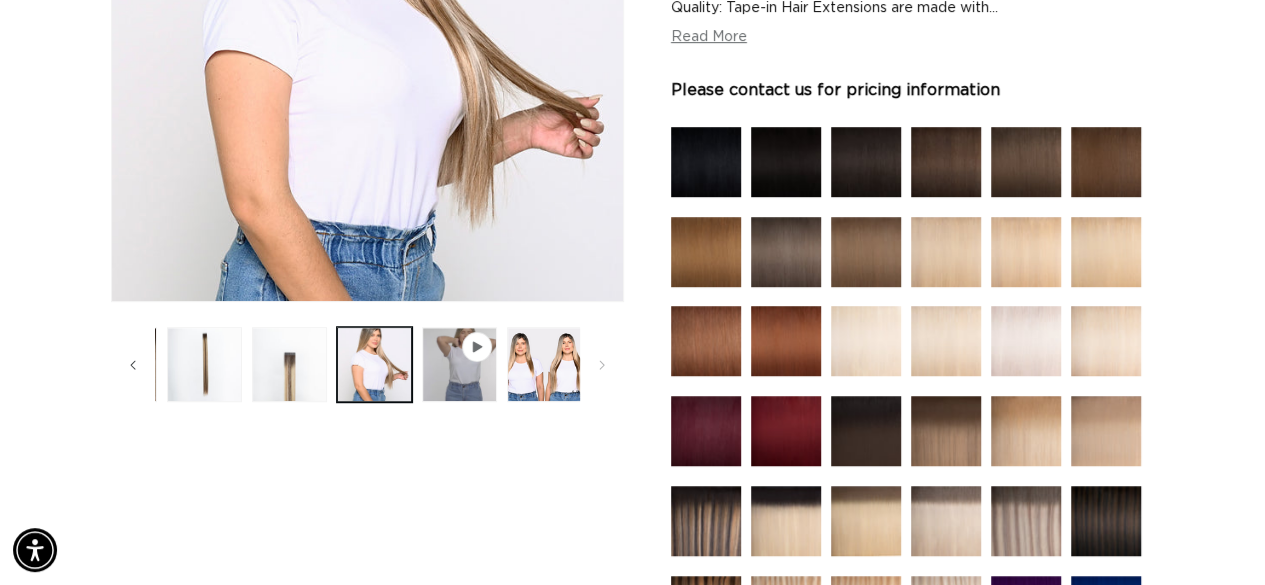 scroll, scrollTop: 0, scrollLeft: 84, axis: horizontal 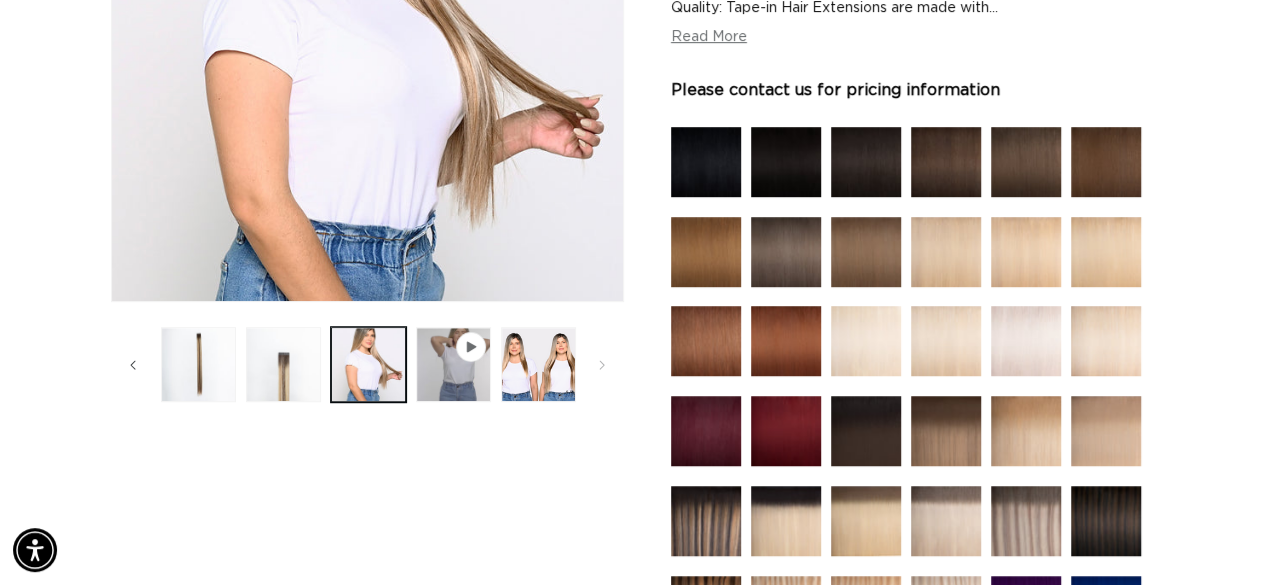 click 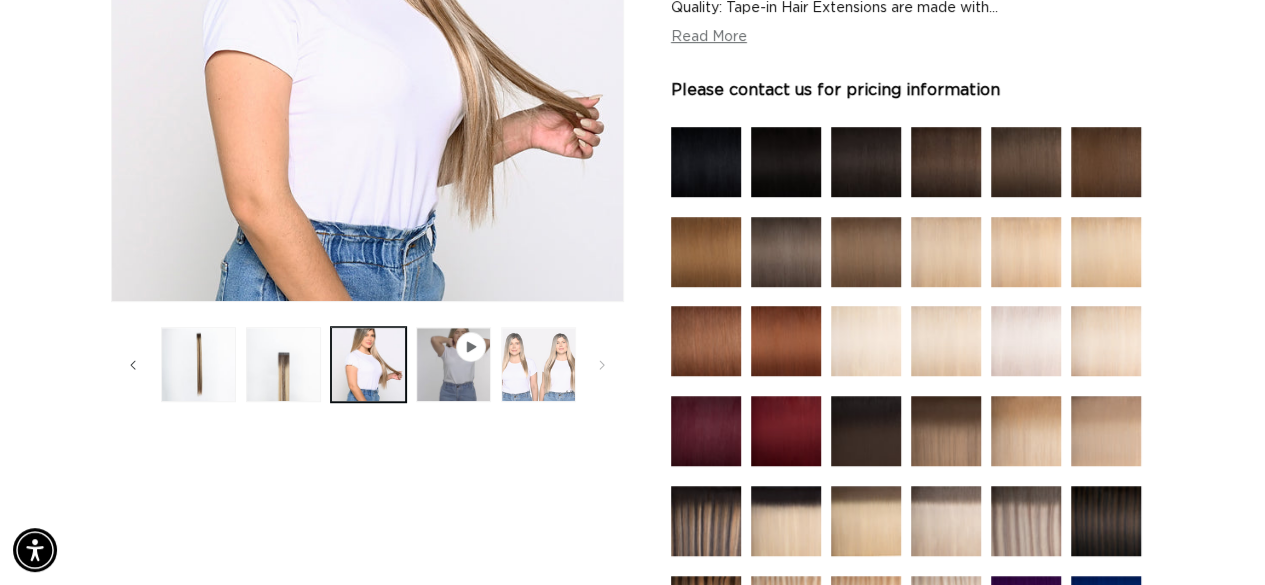scroll, scrollTop: 0, scrollLeft: 1122, axis: horizontal 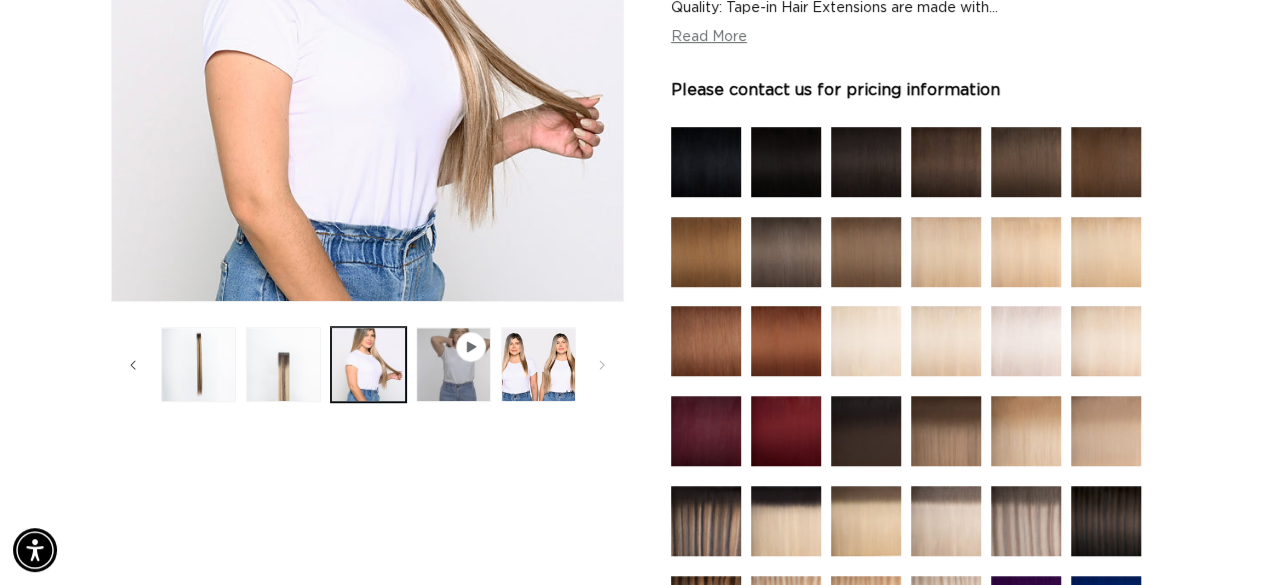 drag, startPoint x: 463, startPoint y: 351, endPoint x: 470, endPoint y: 373, distance: 23.086792 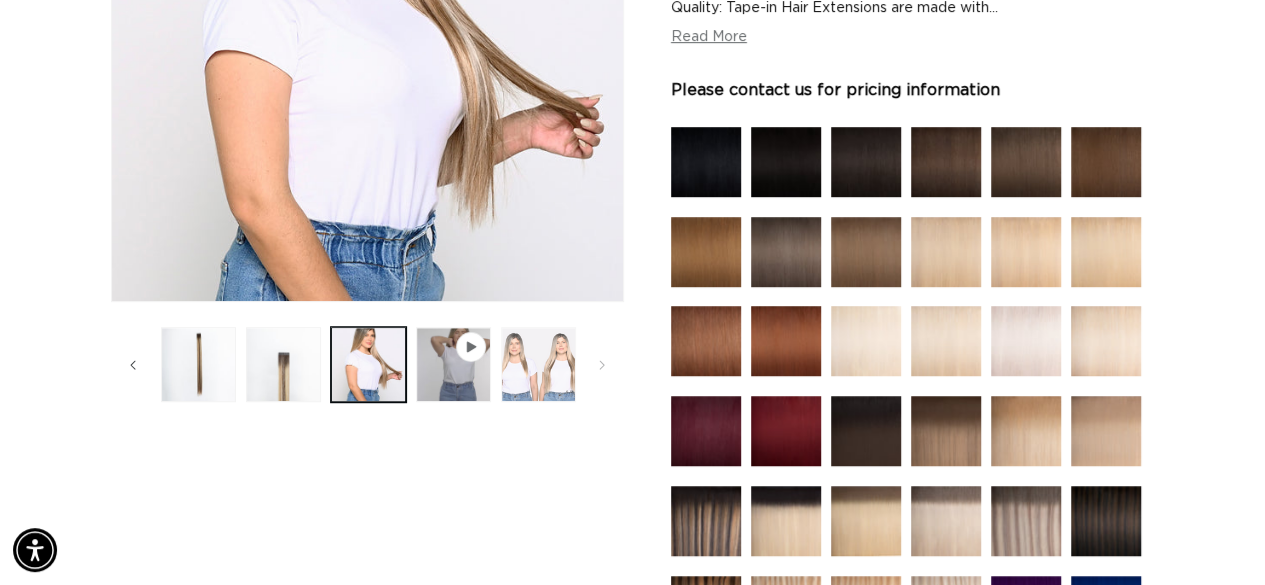 click at bounding box center [538, 364] 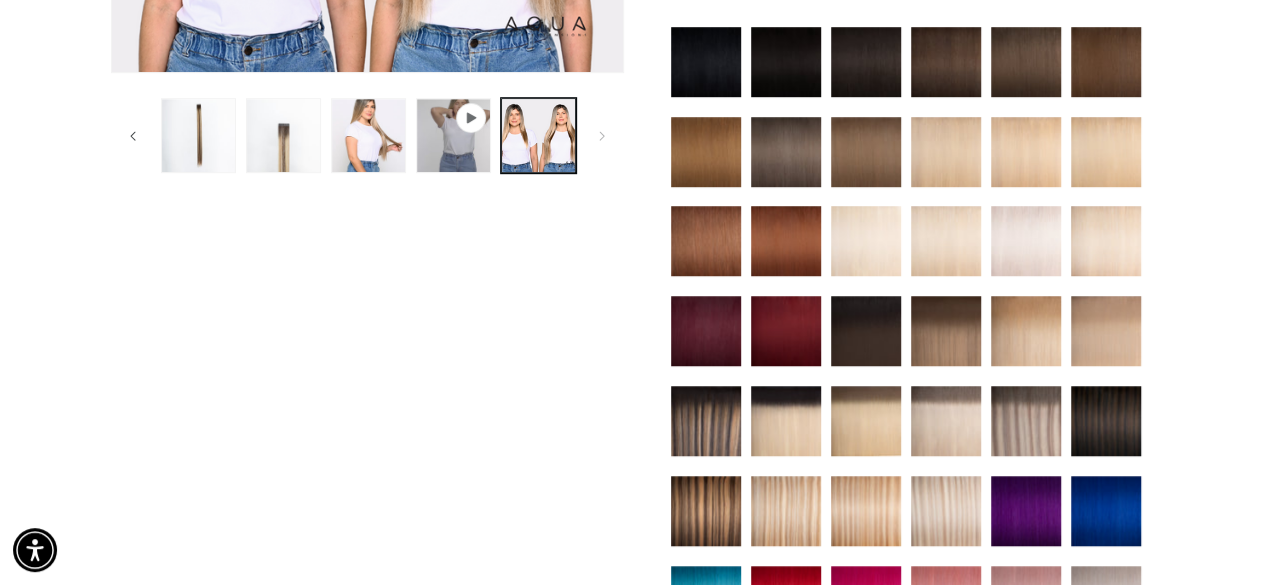 scroll, scrollTop: 676, scrollLeft: 0, axis: vertical 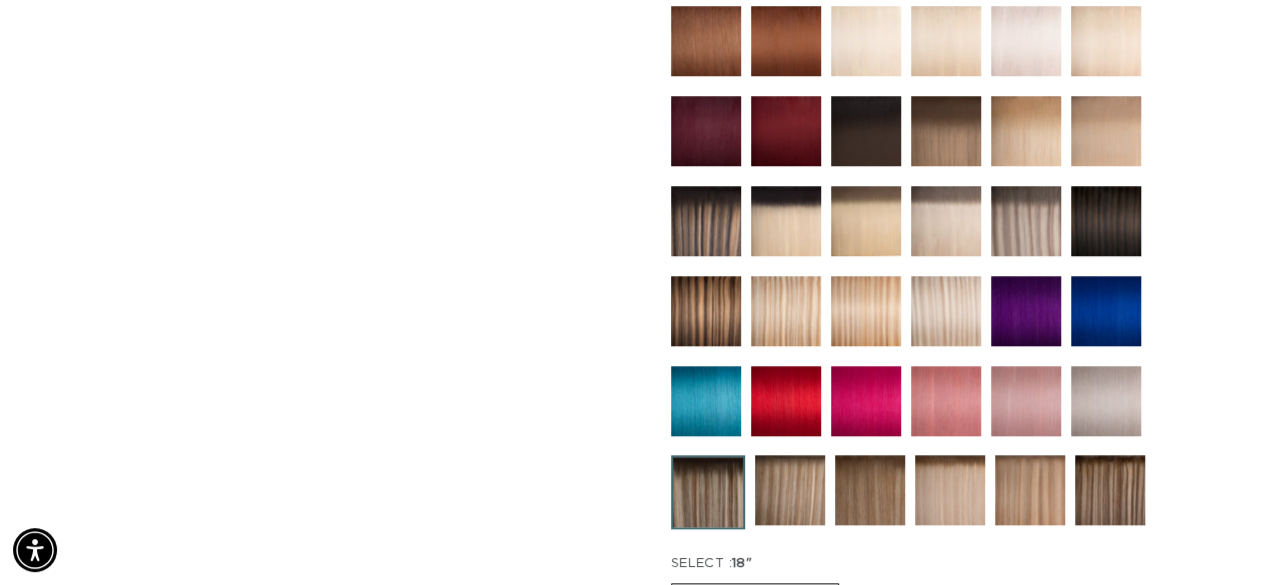 click on "Image 5 is now available in gallery view
Skip to product information
Open media 1 in modal
Open media 2 in modal
Open media 3 in modal
Open media 4 in modal
Open media 5 in modal
Play video" at bounding box center [367, 263] 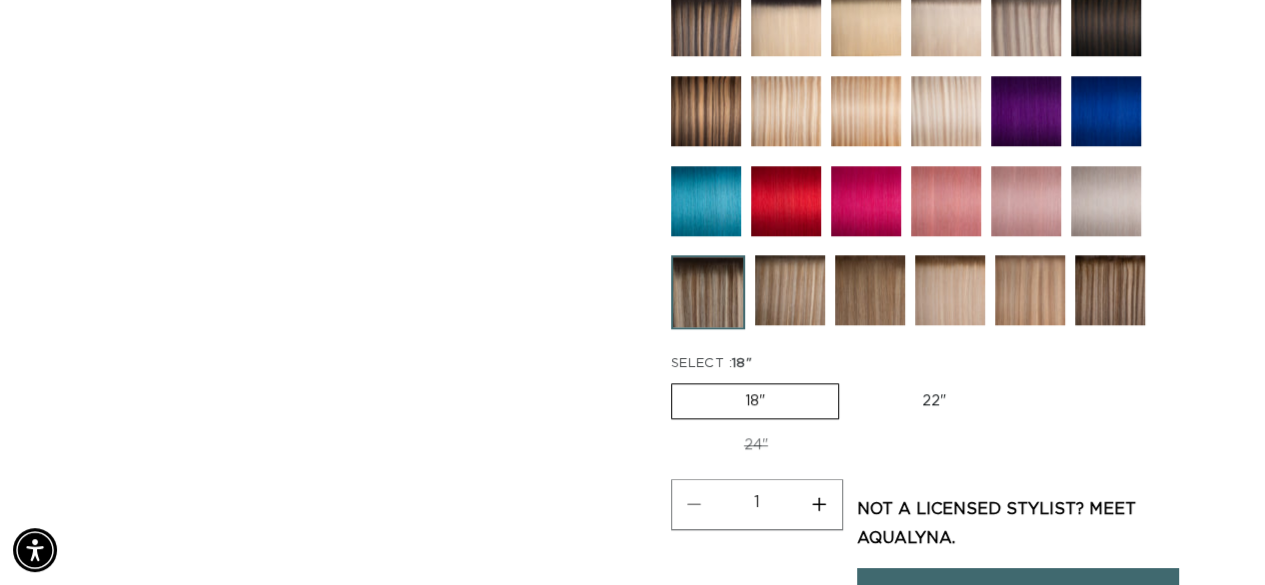 scroll, scrollTop: 1104, scrollLeft: 0, axis: vertical 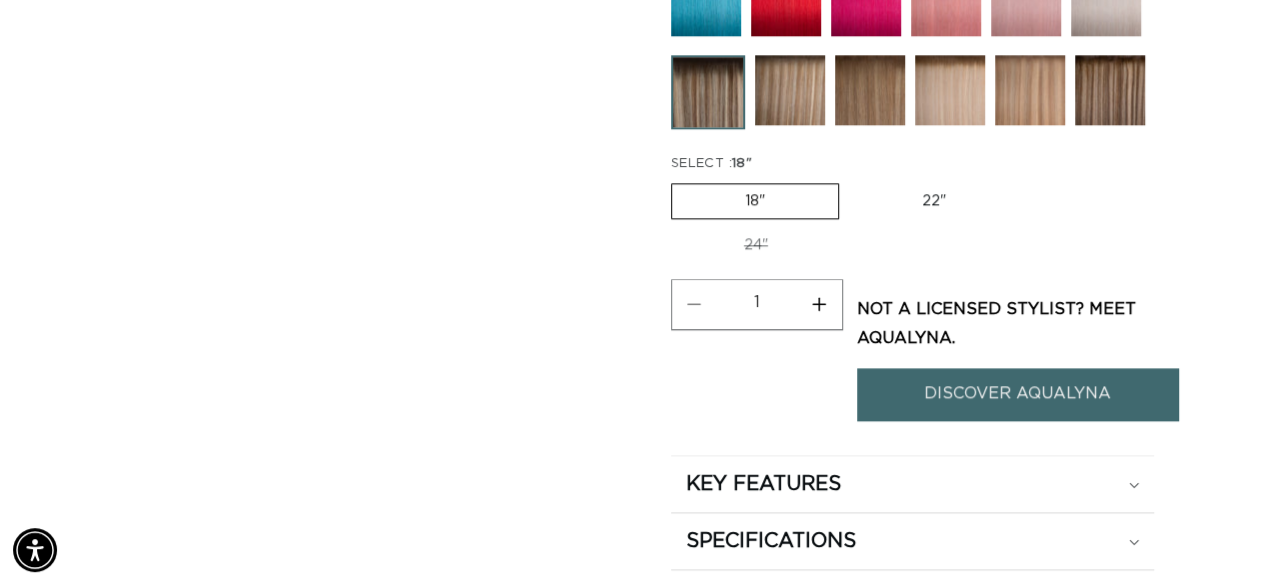 click on "22" Variant sold out or unavailable" at bounding box center [934, 201] 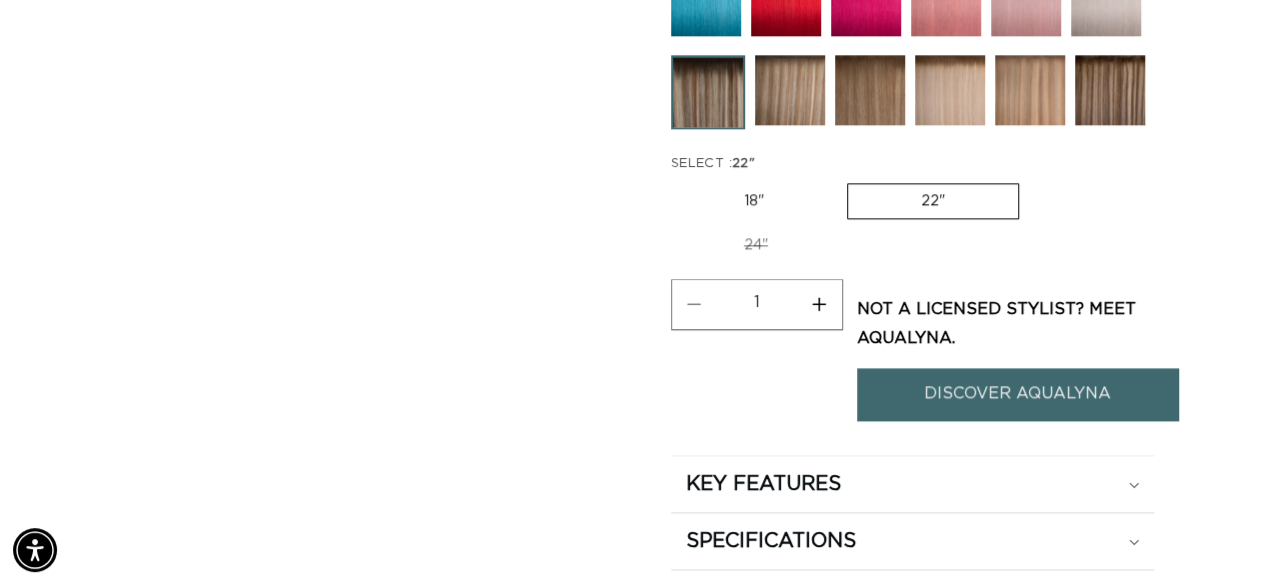 scroll, scrollTop: 0, scrollLeft: 1122, axis: horizontal 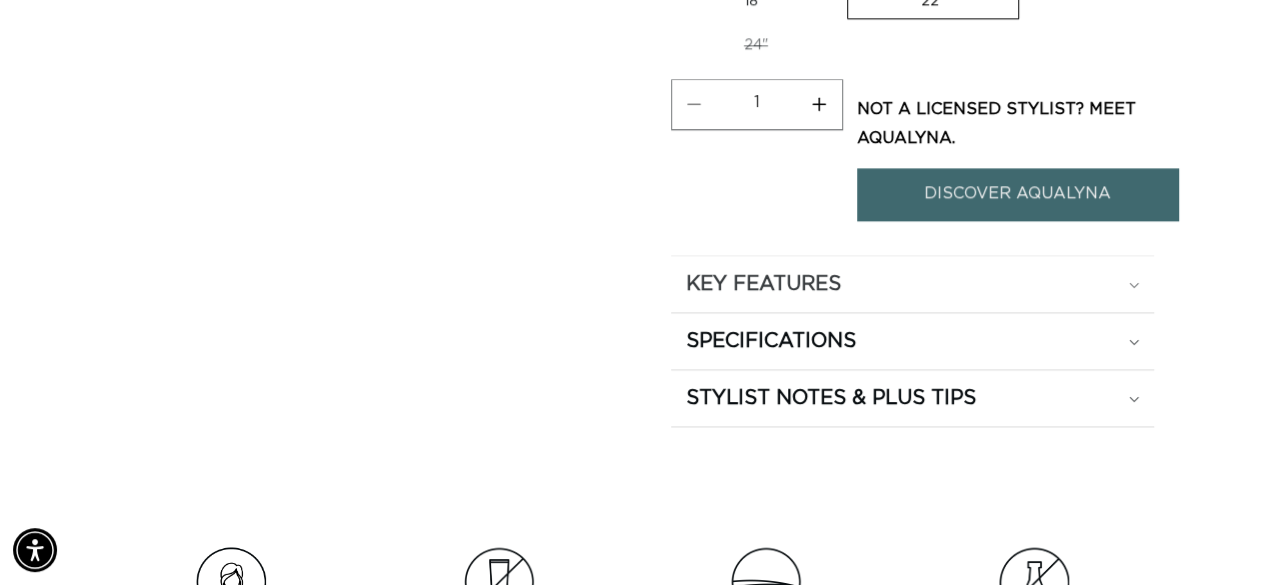 click on "KEY FEATURES" at bounding box center [913, 284] 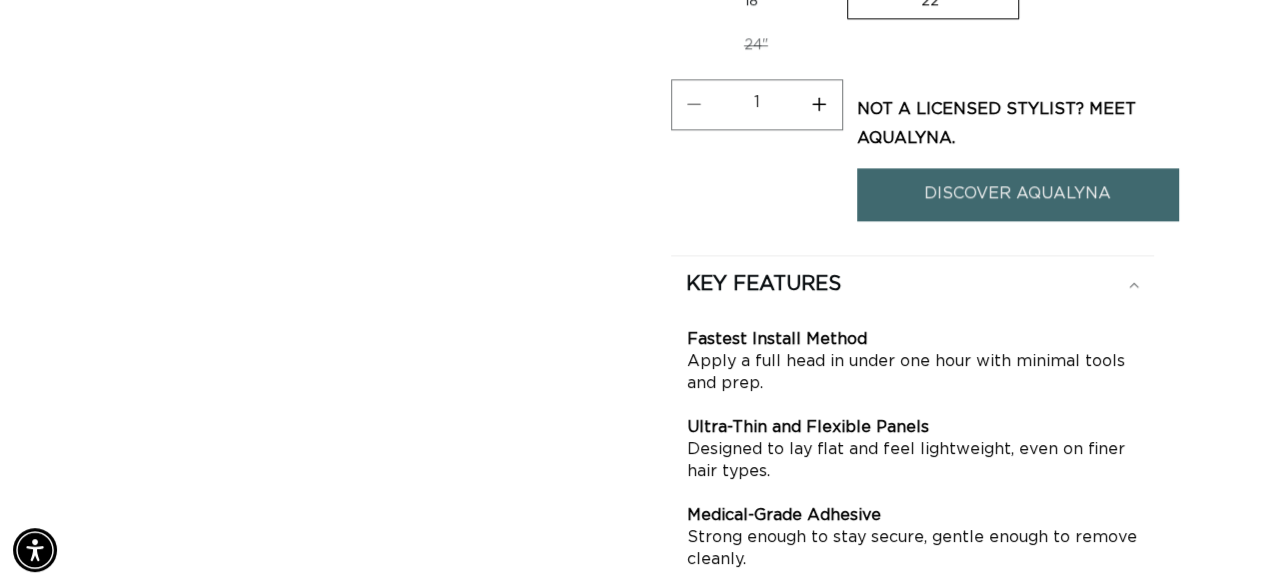 scroll, scrollTop: 0, scrollLeft: 1122, axis: horizontal 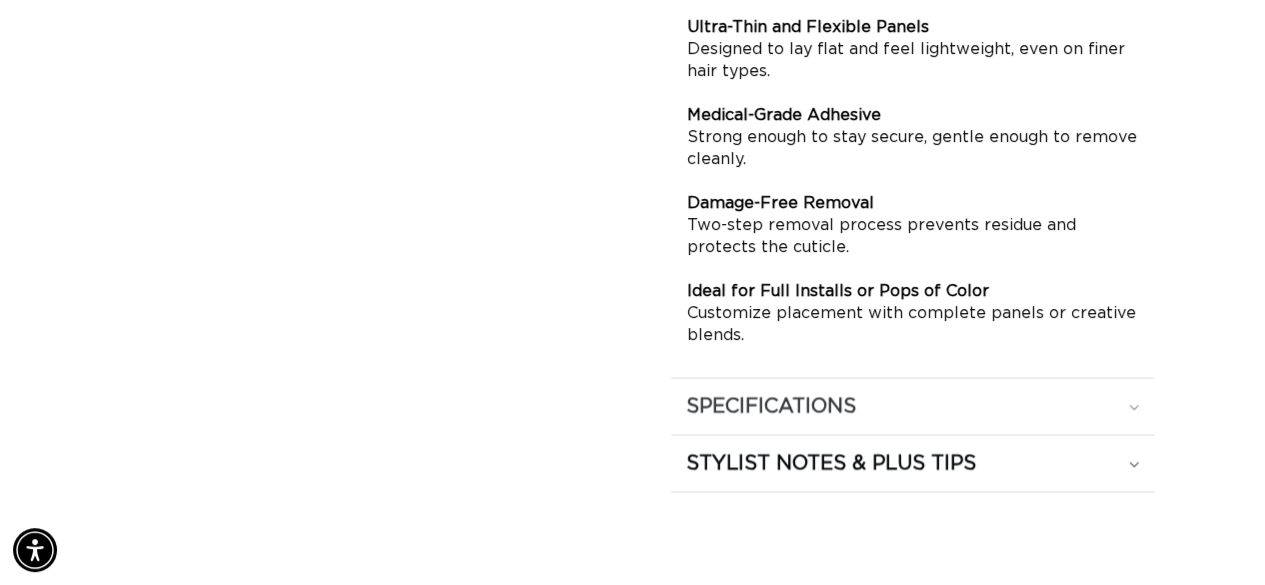click on "SPECIFICATIONS" at bounding box center [913, -116] 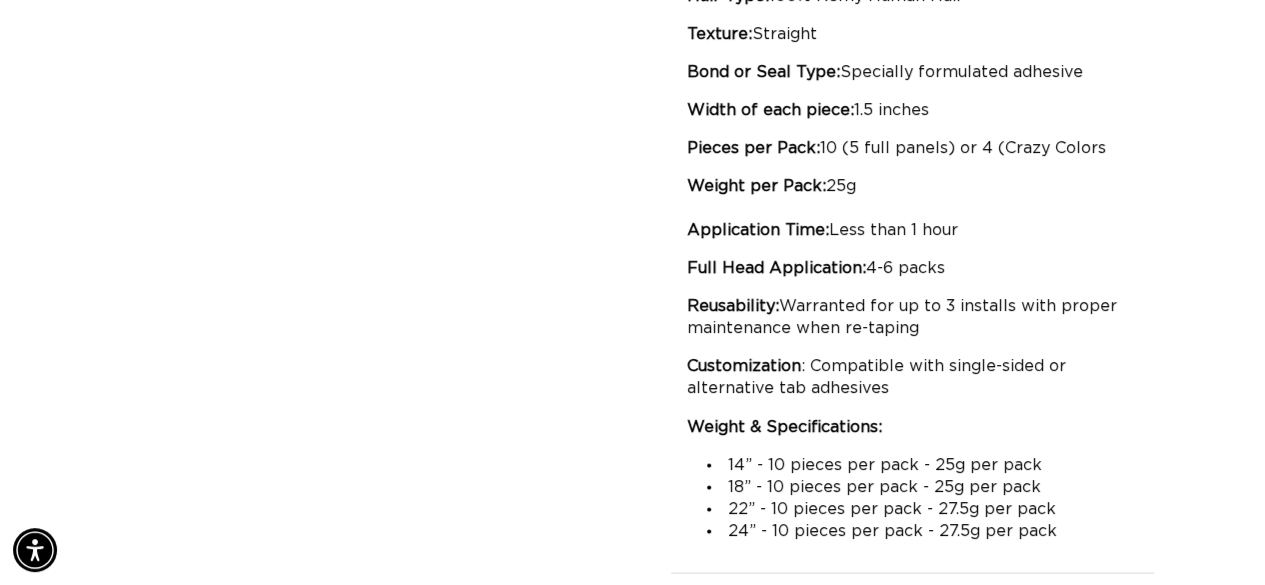 scroll, scrollTop: 0, scrollLeft: 2245, axis: horizontal 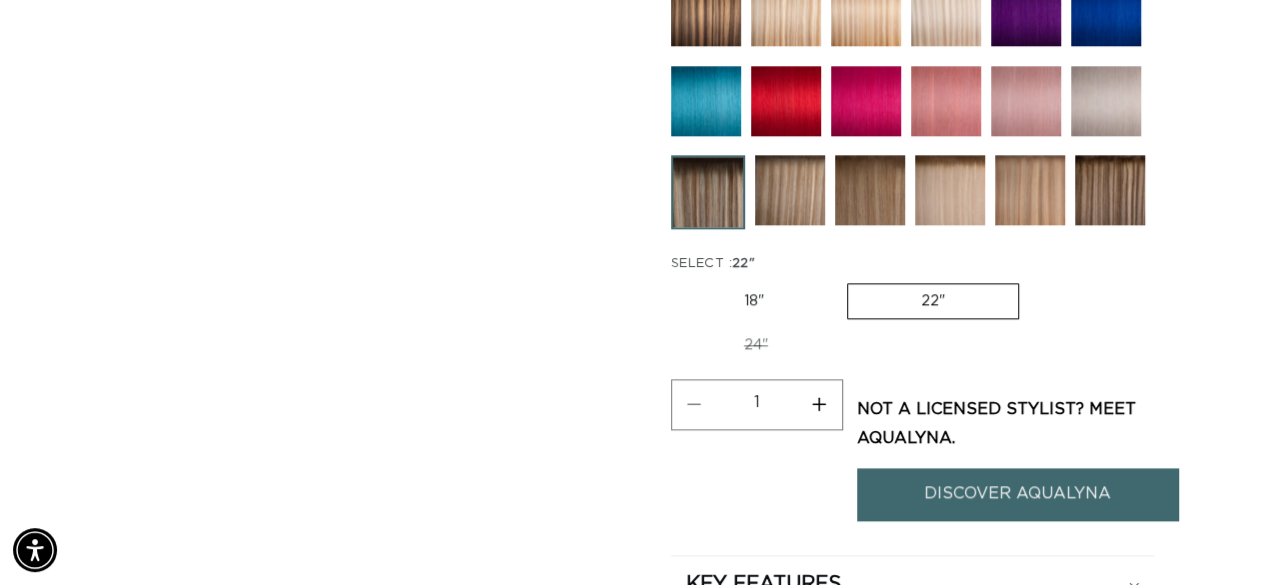 click on "DISCOVER AQUALYNA" at bounding box center [1017, 493] 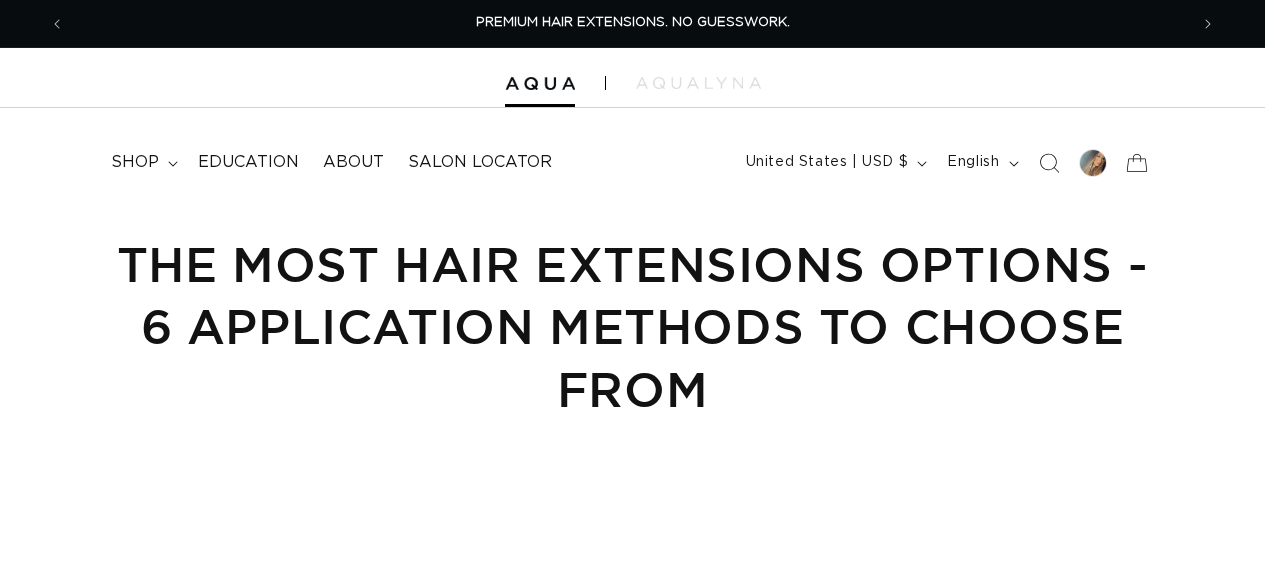scroll, scrollTop: 0, scrollLeft: 0, axis: both 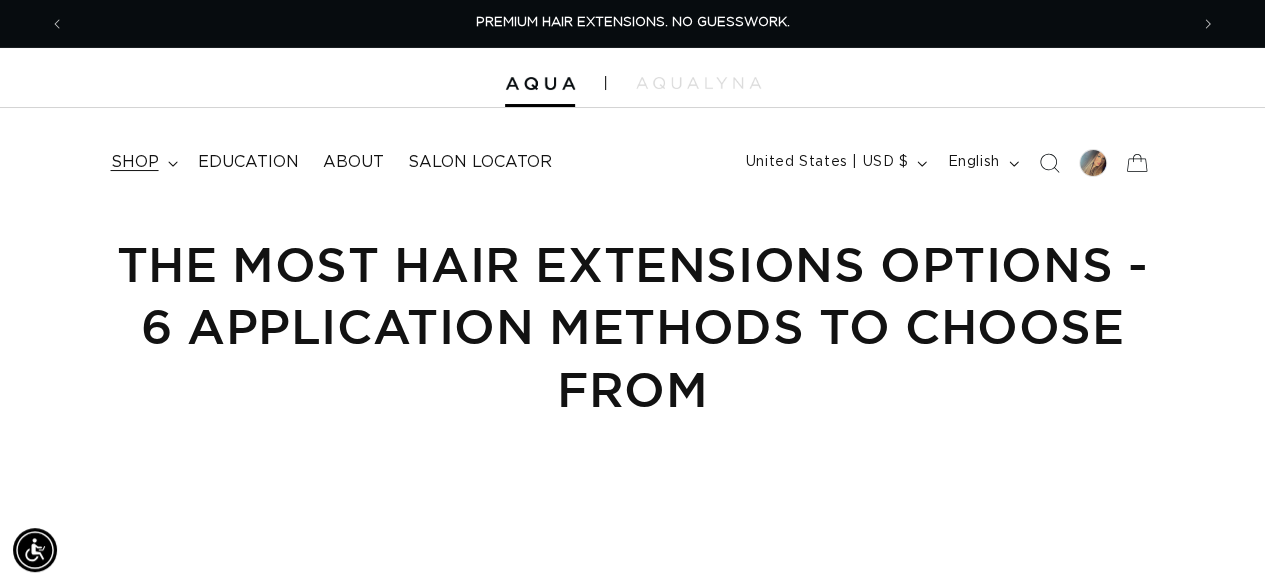 click on "shop" at bounding box center [135, 162] 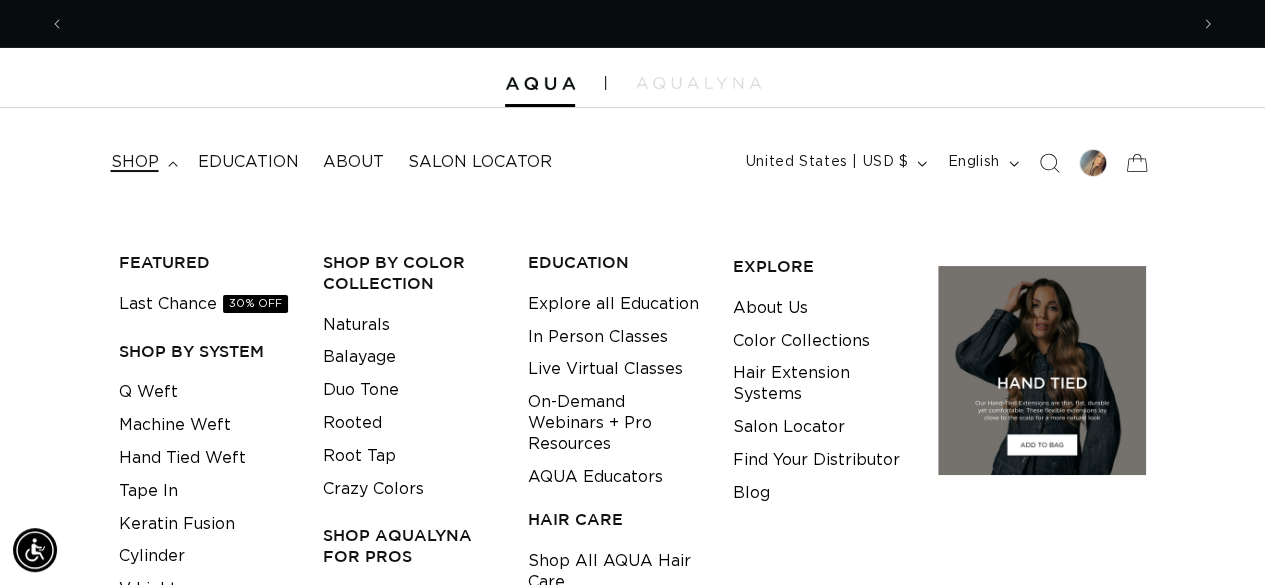 scroll, scrollTop: 0, scrollLeft: 1122, axis: horizontal 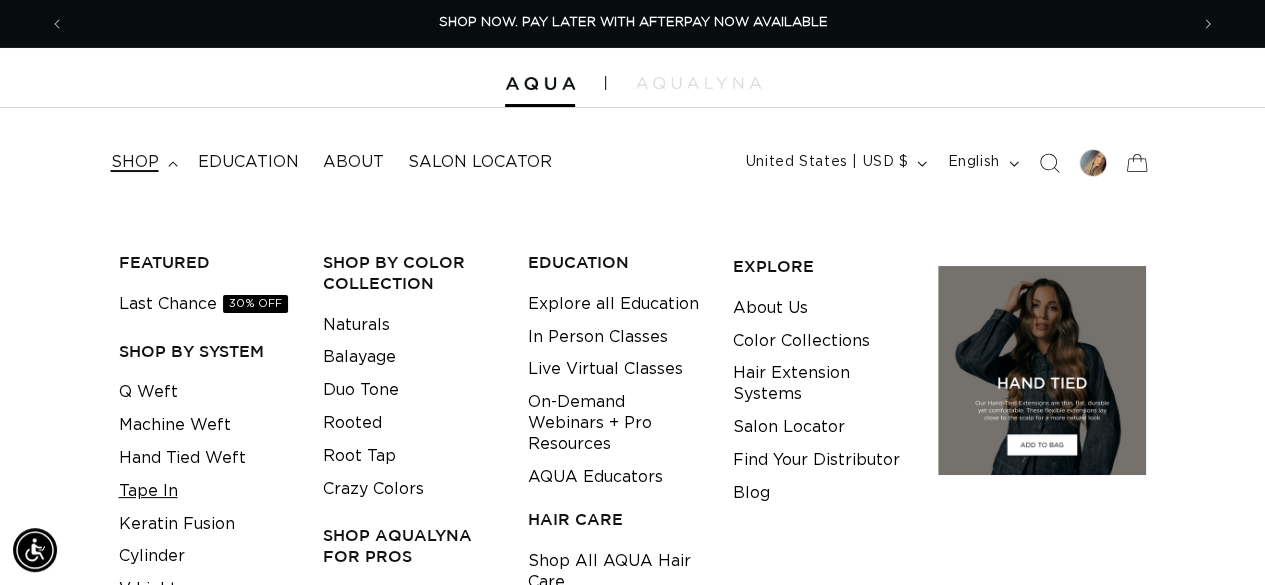 click on "Tape In" at bounding box center [148, 491] 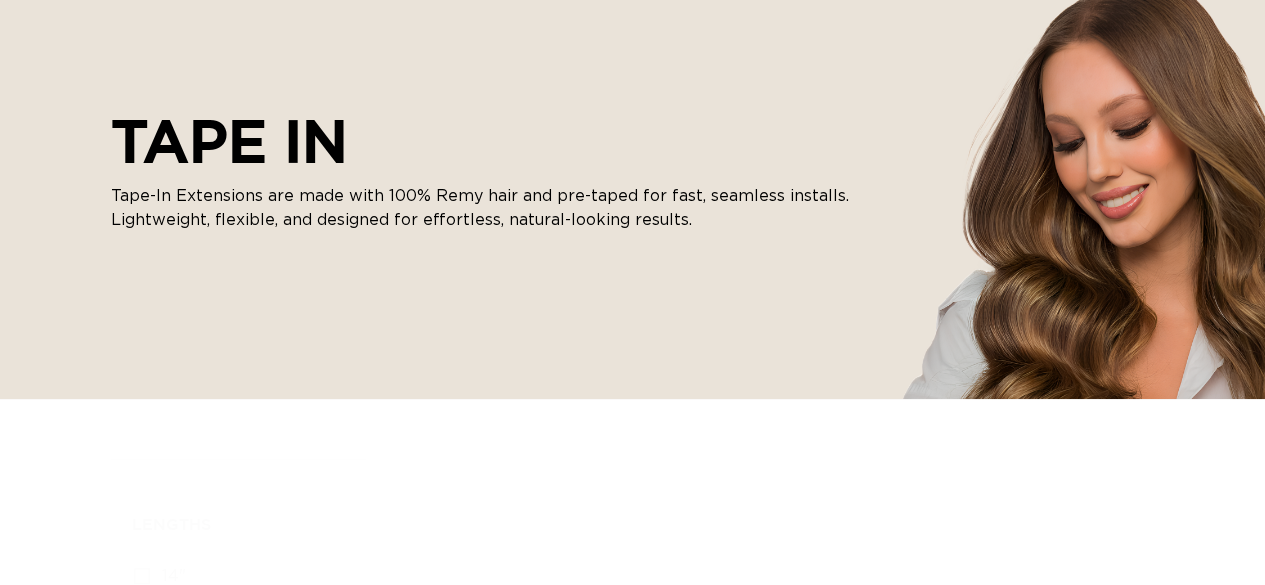 scroll, scrollTop: 300, scrollLeft: 0, axis: vertical 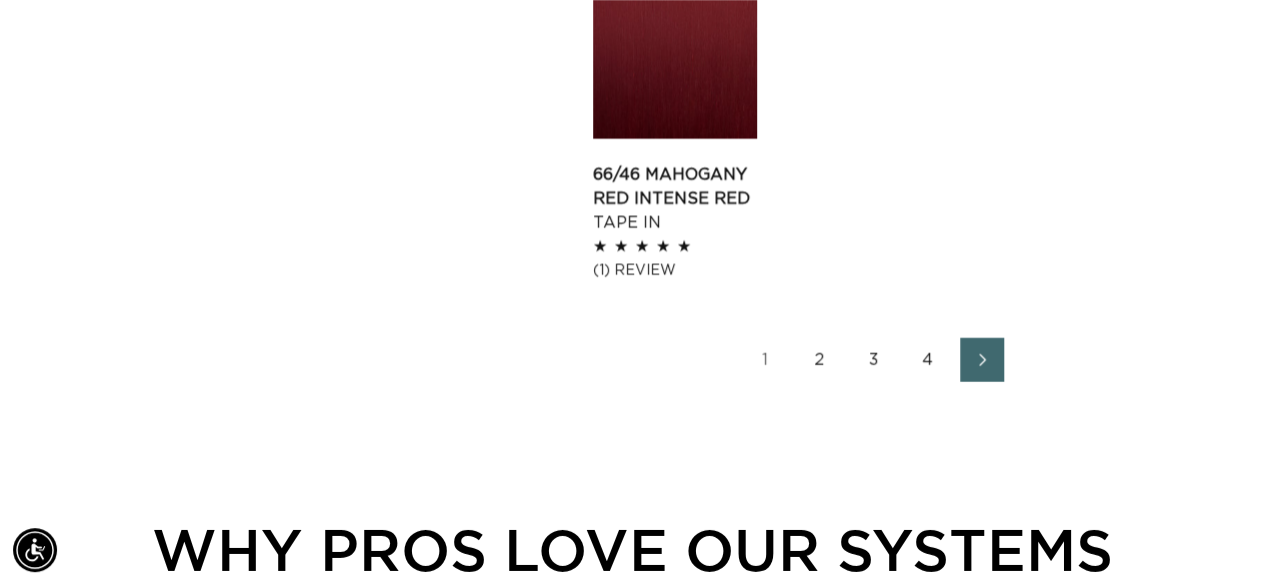 click on "4" at bounding box center [928, 360] 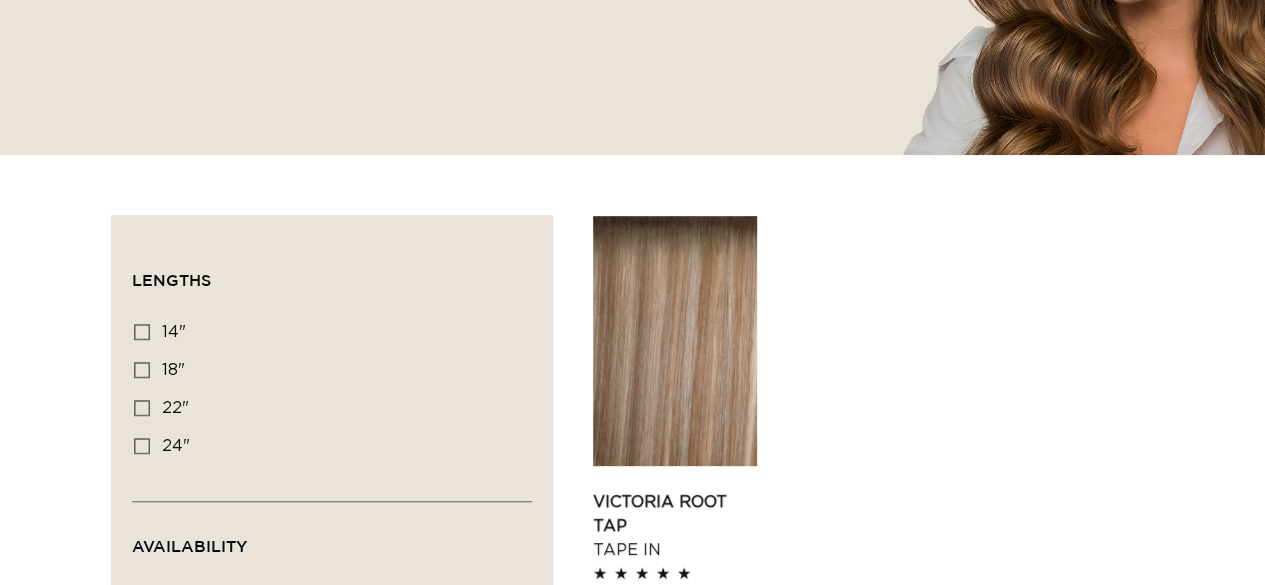 scroll, scrollTop: 862, scrollLeft: 0, axis: vertical 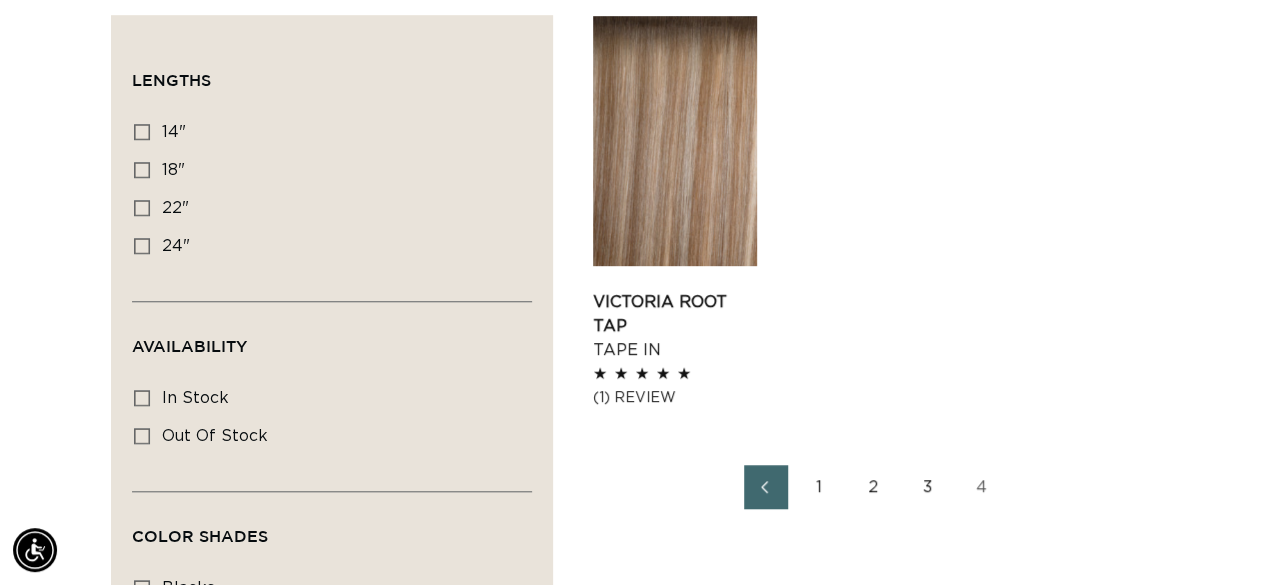 click on "3" at bounding box center [928, 487] 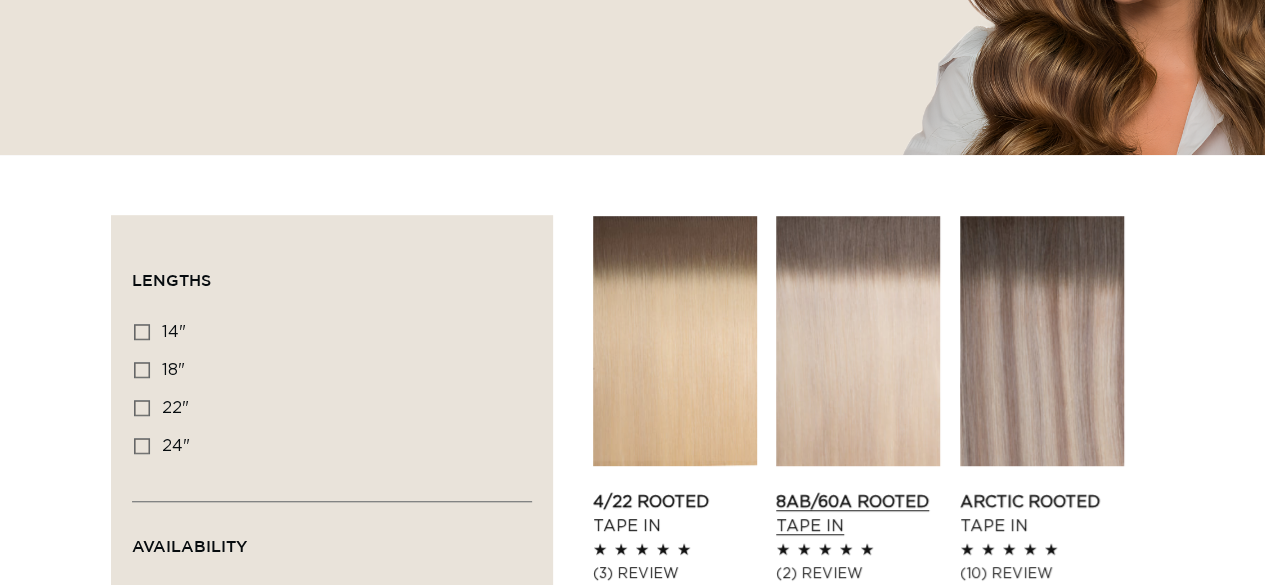 scroll, scrollTop: 0, scrollLeft: 0, axis: both 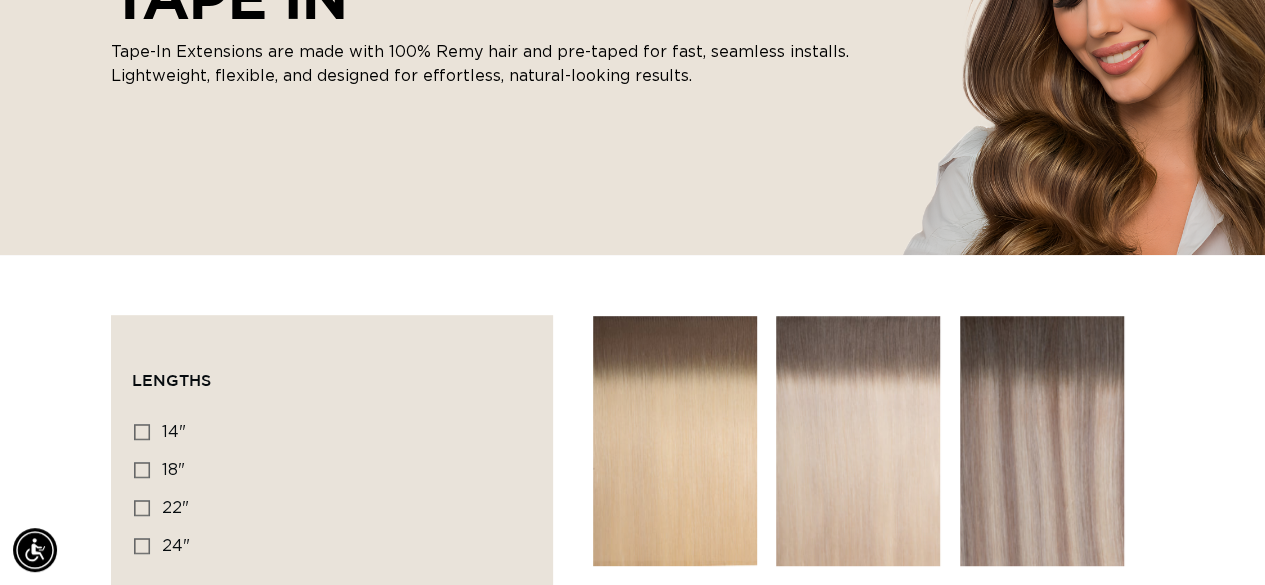 click on "Arctic Rooted
Tape In" at bounding box center (1042, 614) 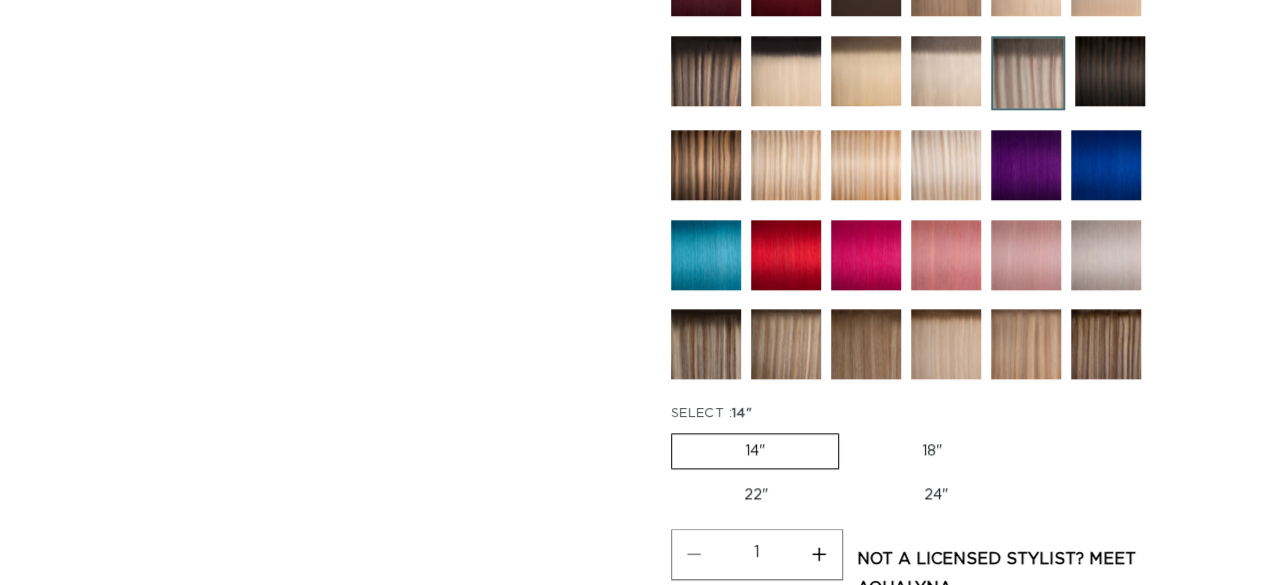scroll, scrollTop: 1000, scrollLeft: 0, axis: vertical 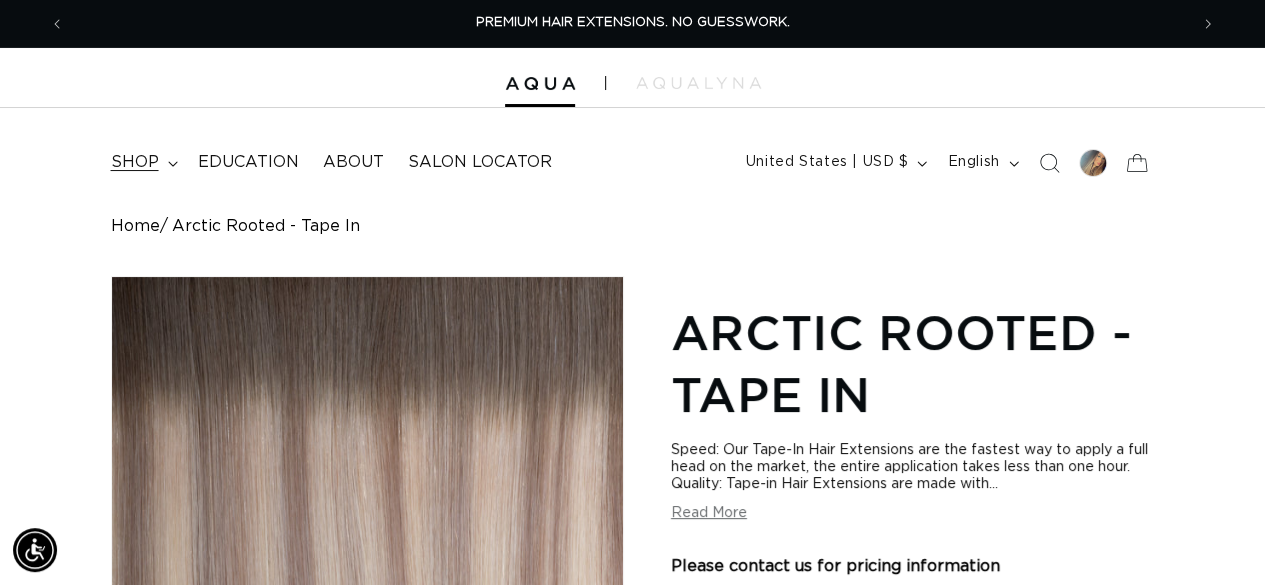 click 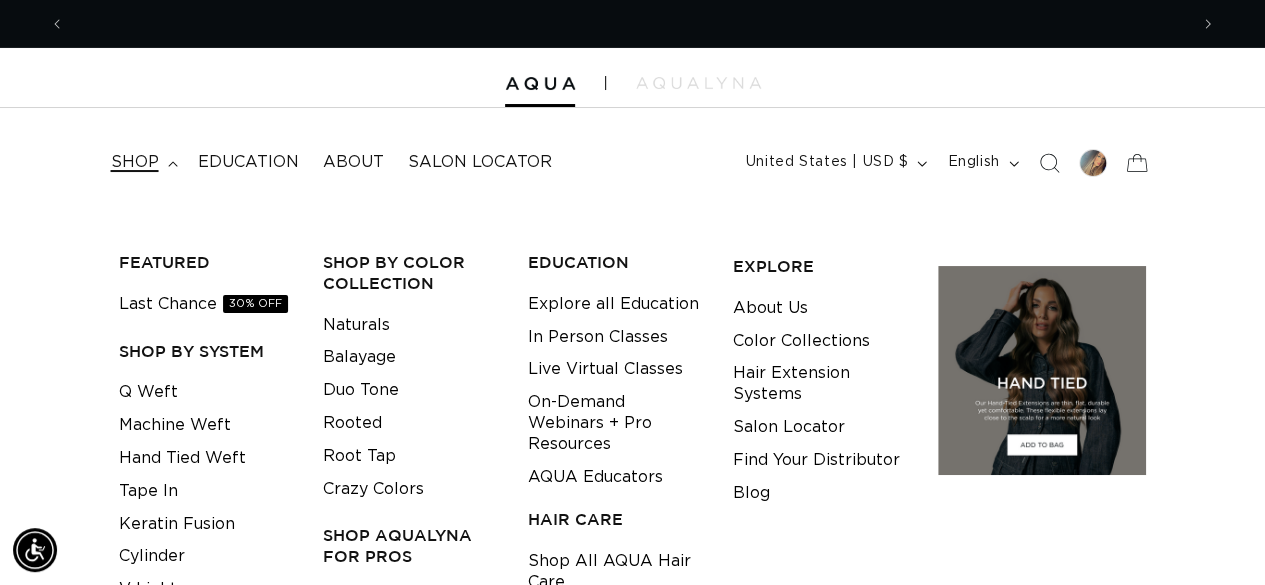scroll, scrollTop: 0, scrollLeft: 1122, axis: horizontal 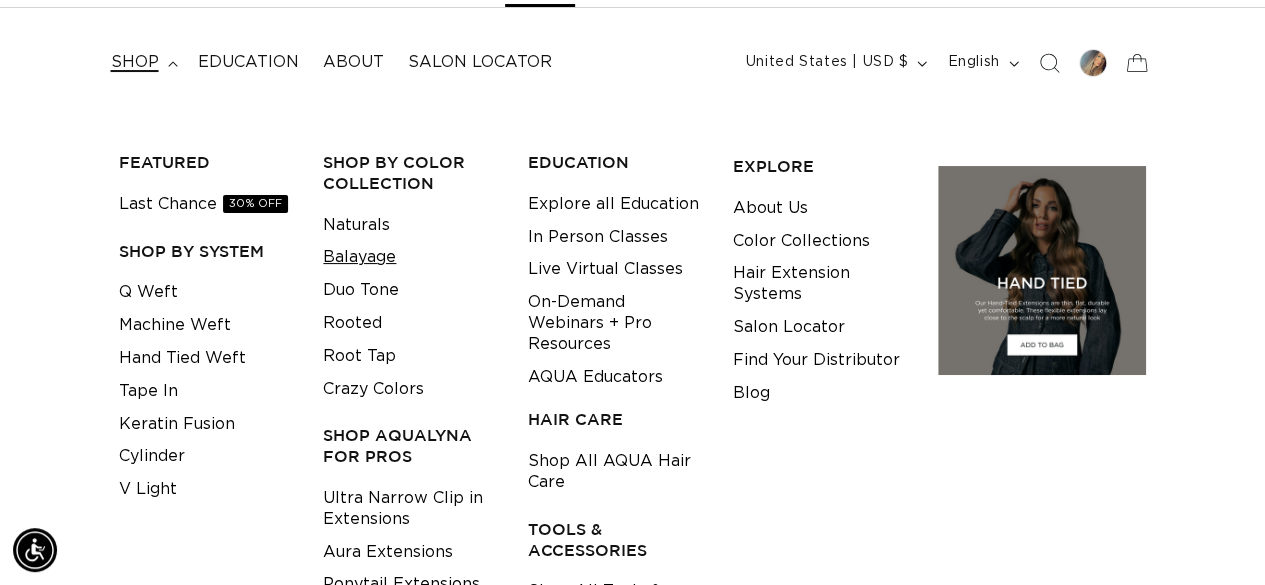 click on "Balayage" at bounding box center [359, 257] 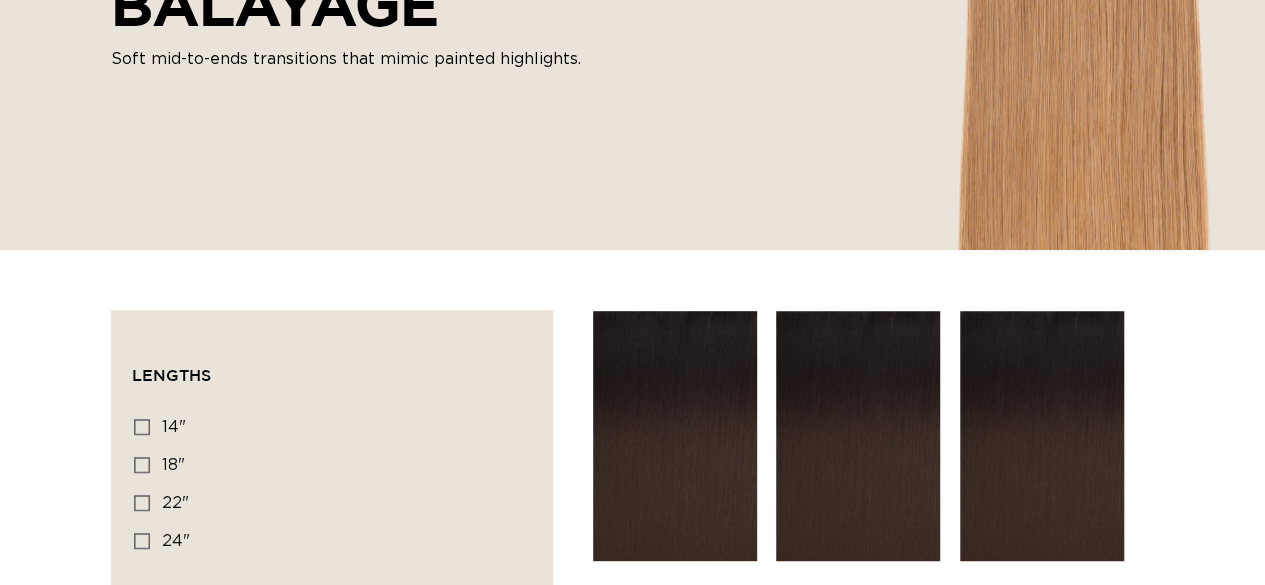scroll, scrollTop: 600, scrollLeft: 0, axis: vertical 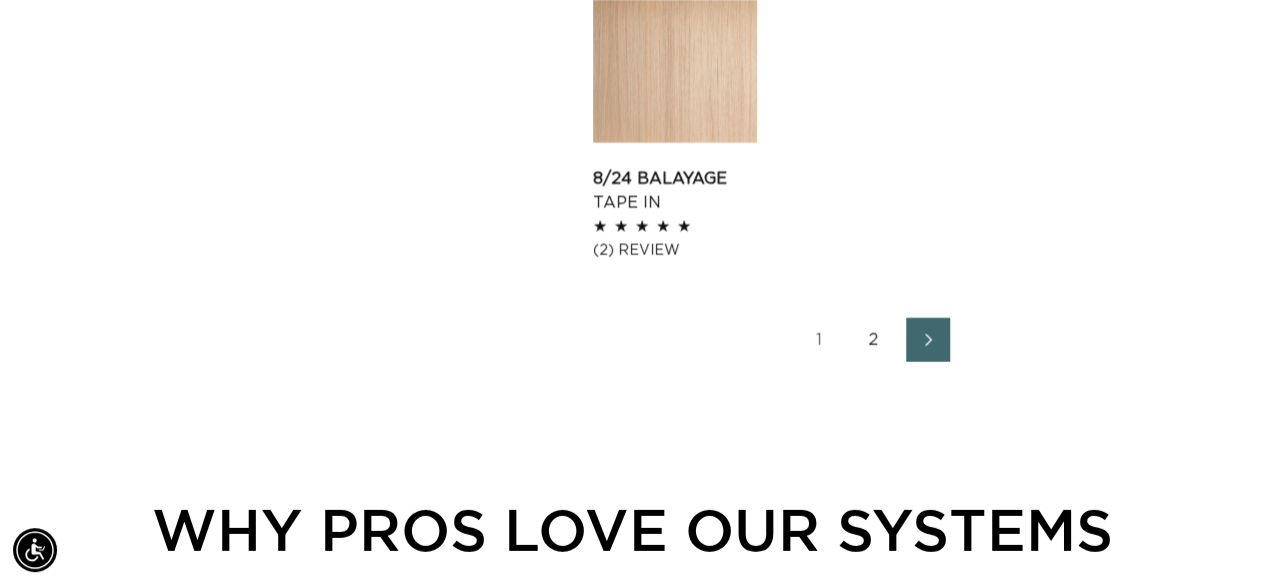 click on "2" at bounding box center (874, 340) 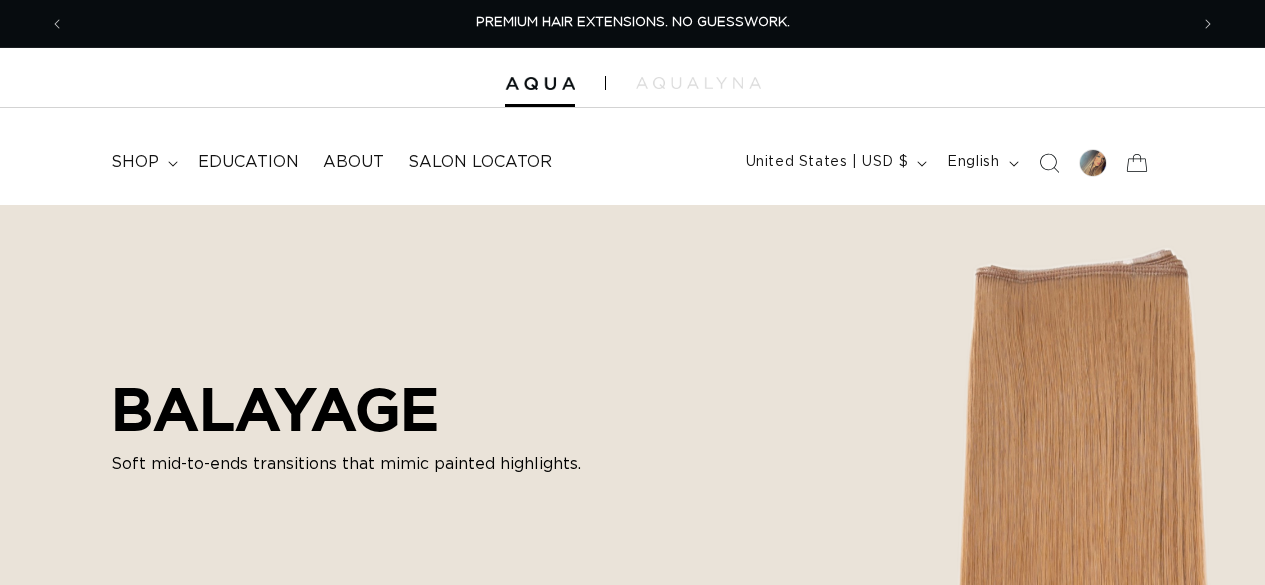 scroll, scrollTop: 768, scrollLeft: 0, axis: vertical 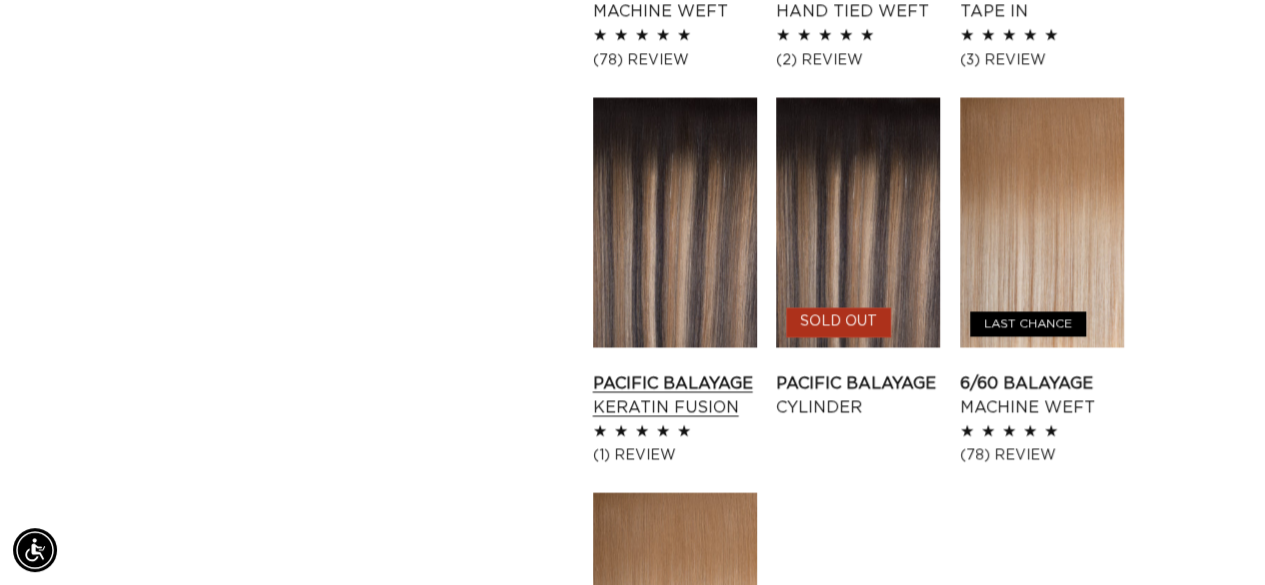 click on "Pacific Balayage
Keratin Fusion" at bounding box center (675, 396) 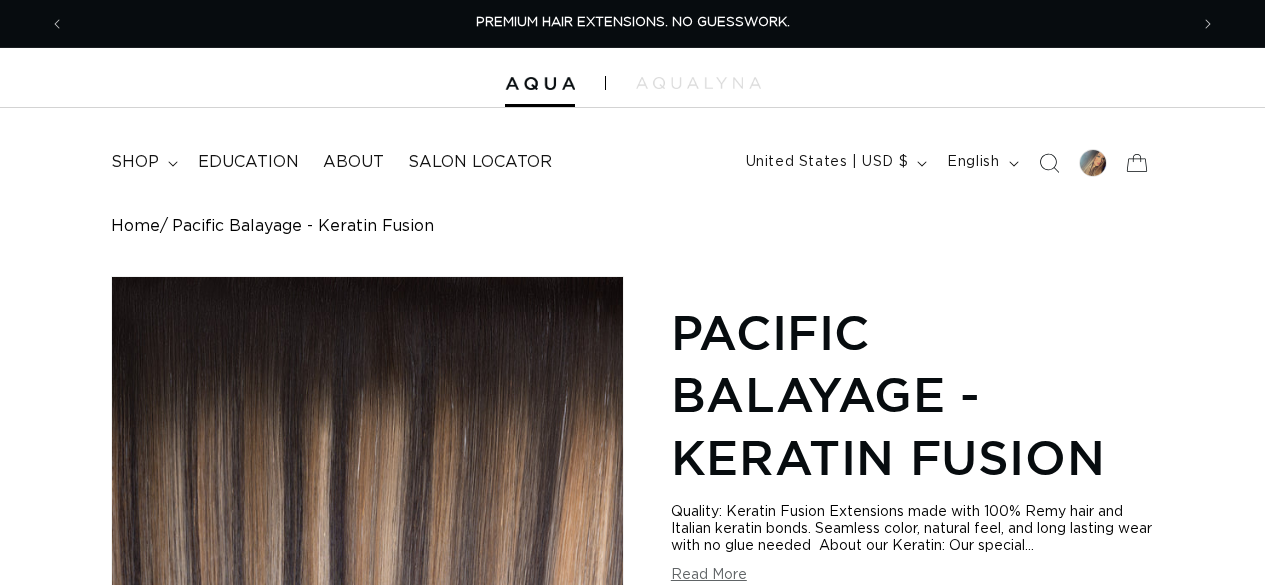 scroll, scrollTop: 400, scrollLeft: 0, axis: vertical 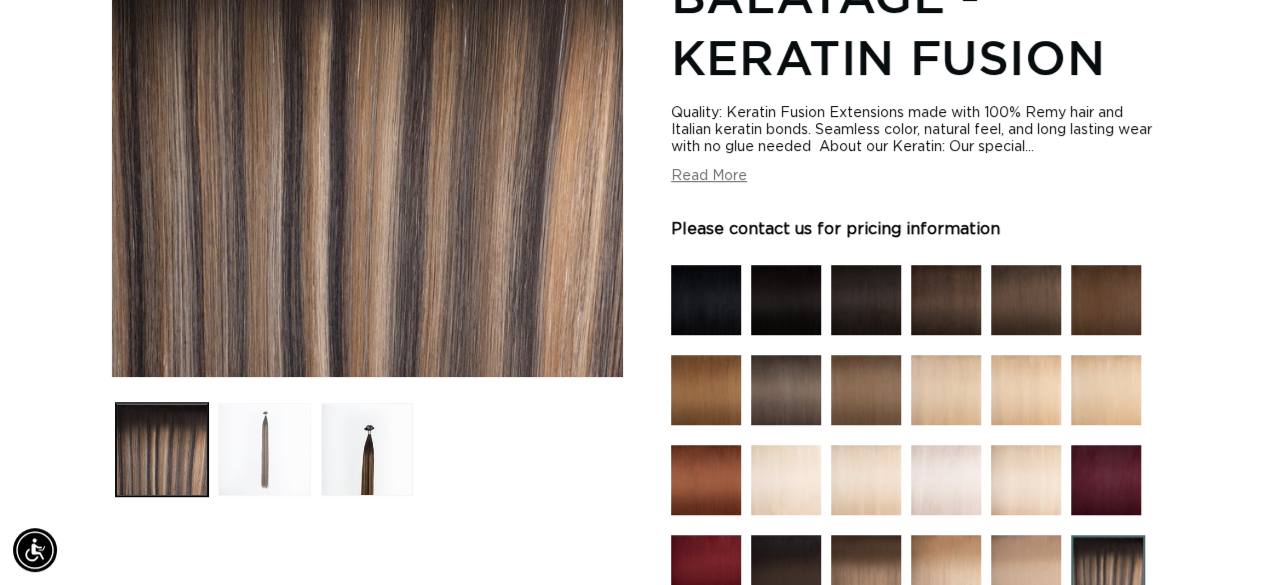click at bounding box center (264, 449) 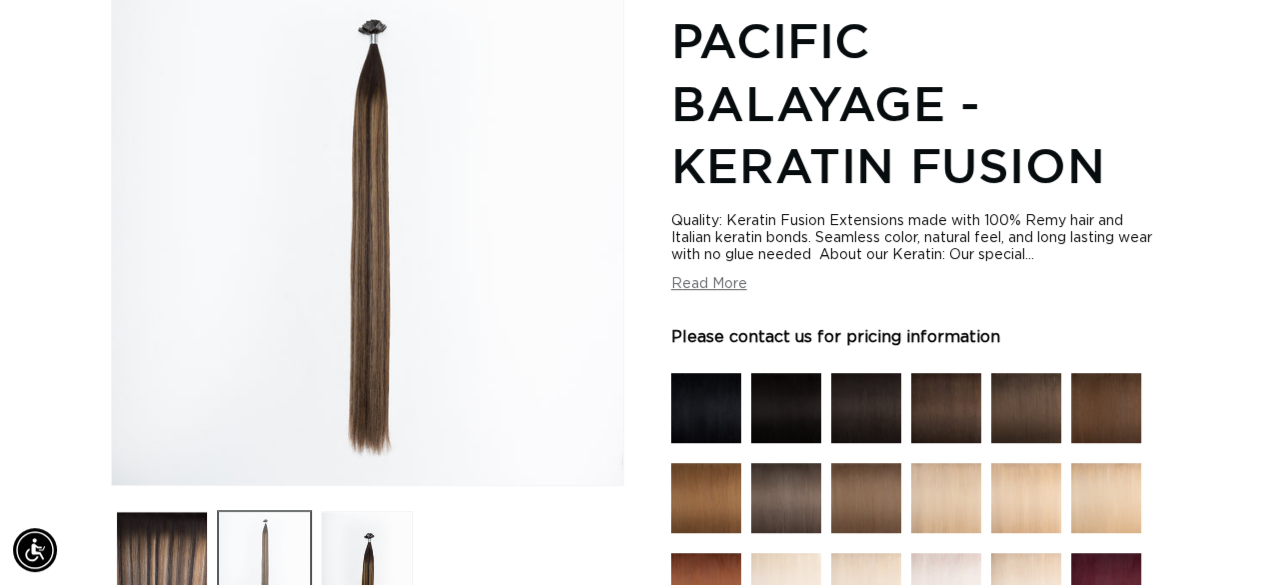 scroll, scrollTop: 276, scrollLeft: 0, axis: vertical 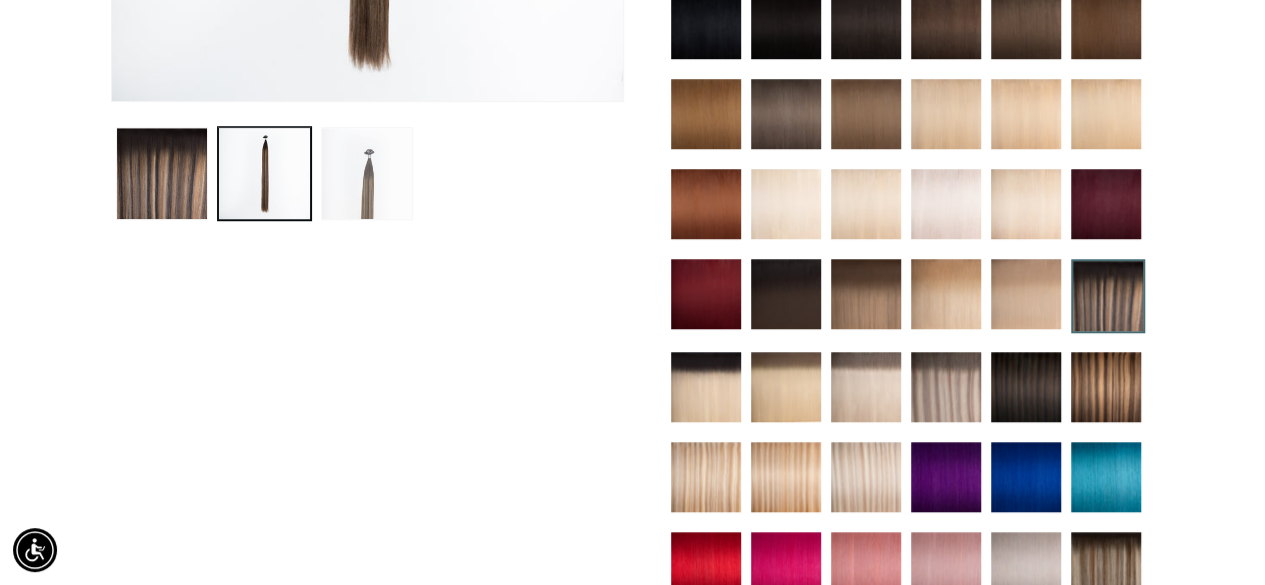 click at bounding box center [367, 173] 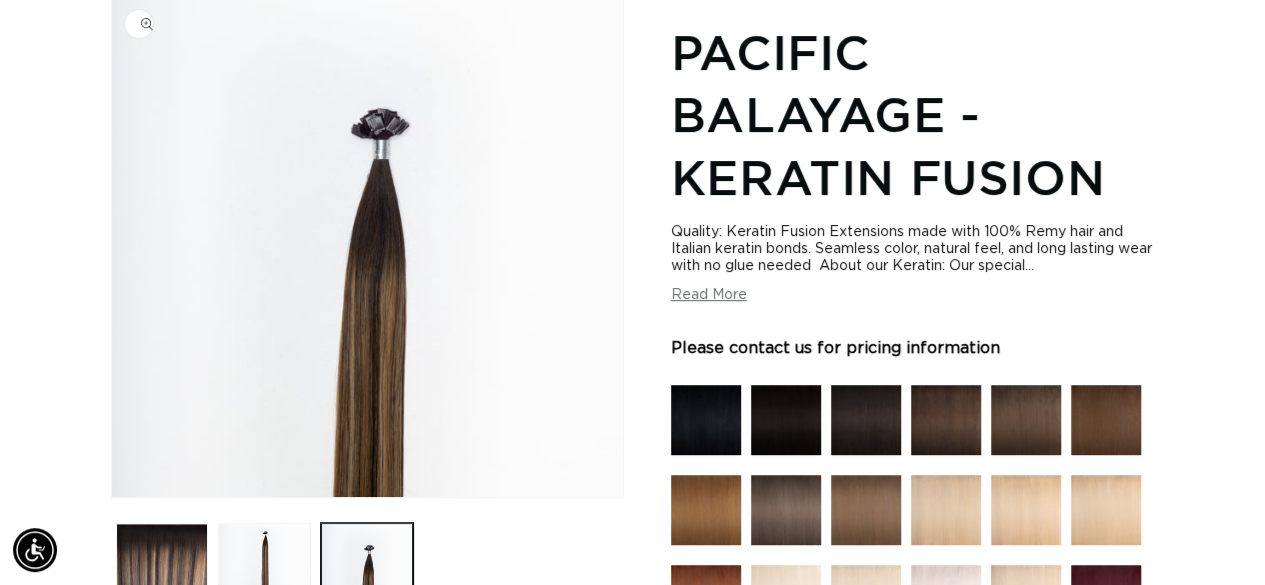 scroll, scrollTop: 276, scrollLeft: 0, axis: vertical 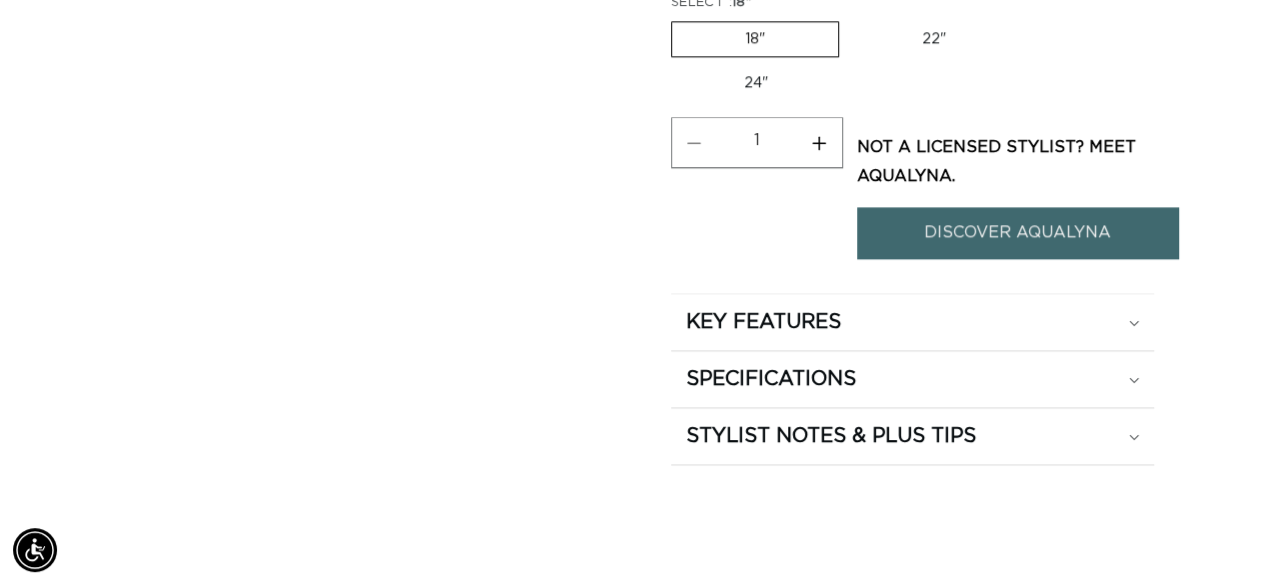 click on "Image 3 is now available in gallery view
Skip to product information
Open media 1 in modal
Open media 2 in modal
Open media 3 in modal
1
/
of
3" at bounding box center [367, -330] 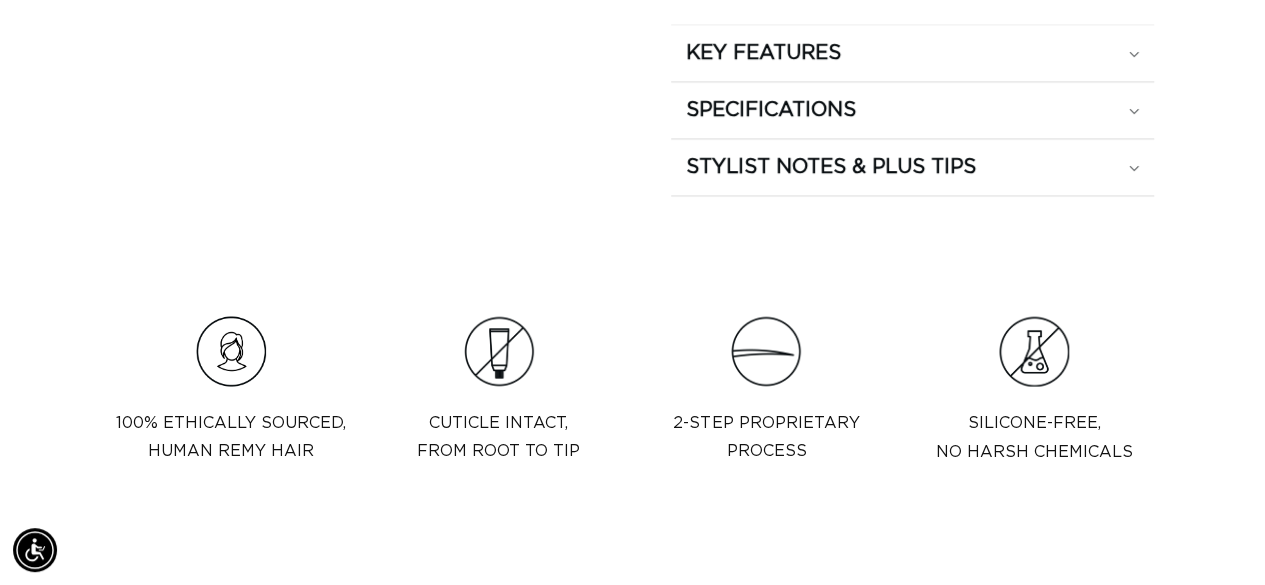 scroll, scrollTop: 1700, scrollLeft: 0, axis: vertical 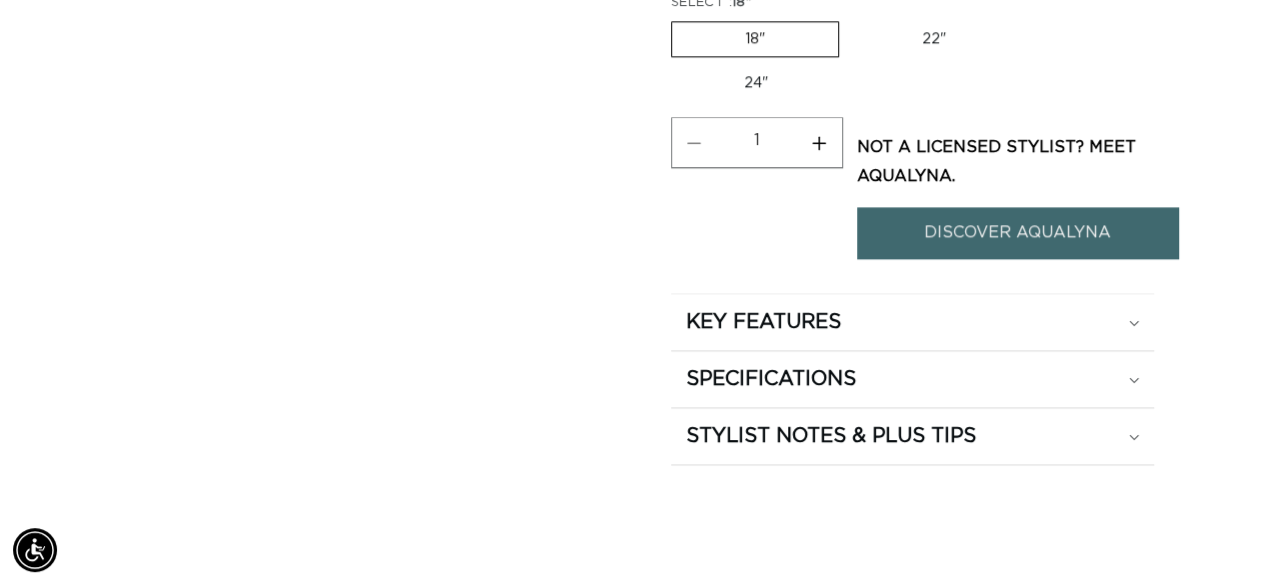 click on "Image 3 is now available in gallery view
Skip to product information
Open media 1 in modal
Open media 2 in modal
Open media 3 in modal
1
/
of
3" at bounding box center [367, -330] 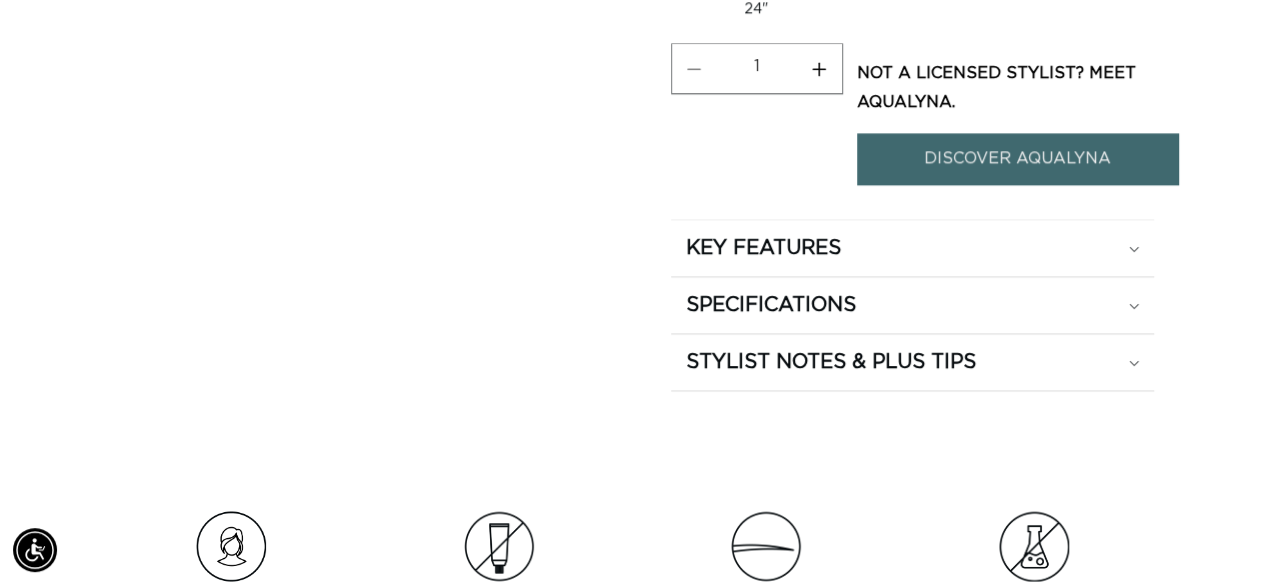 scroll, scrollTop: 1500, scrollLeft: 0, axis: vertical 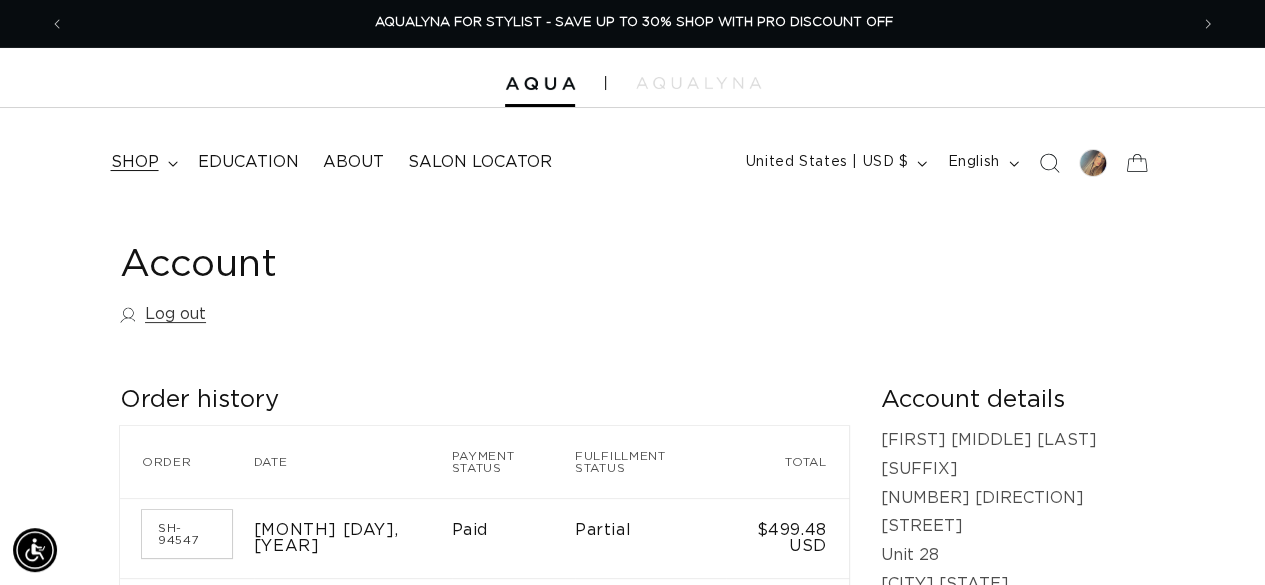 click on "shop" at bounding box center [142, 162] 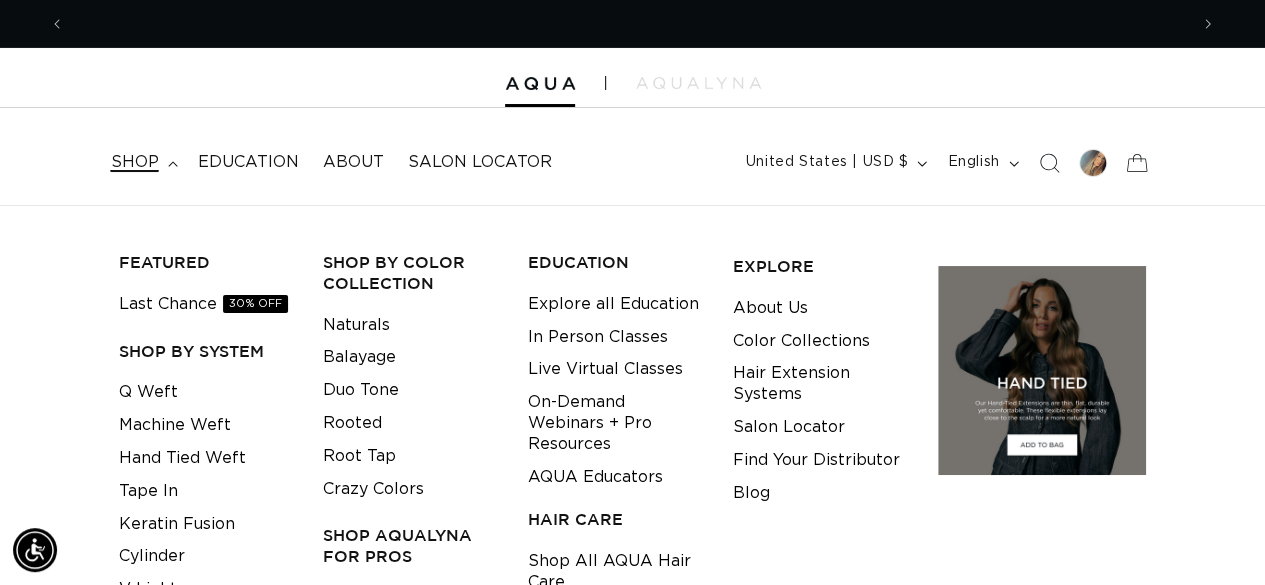 scroll, scrollTop: 0, scrollLeft: 0, axis: both 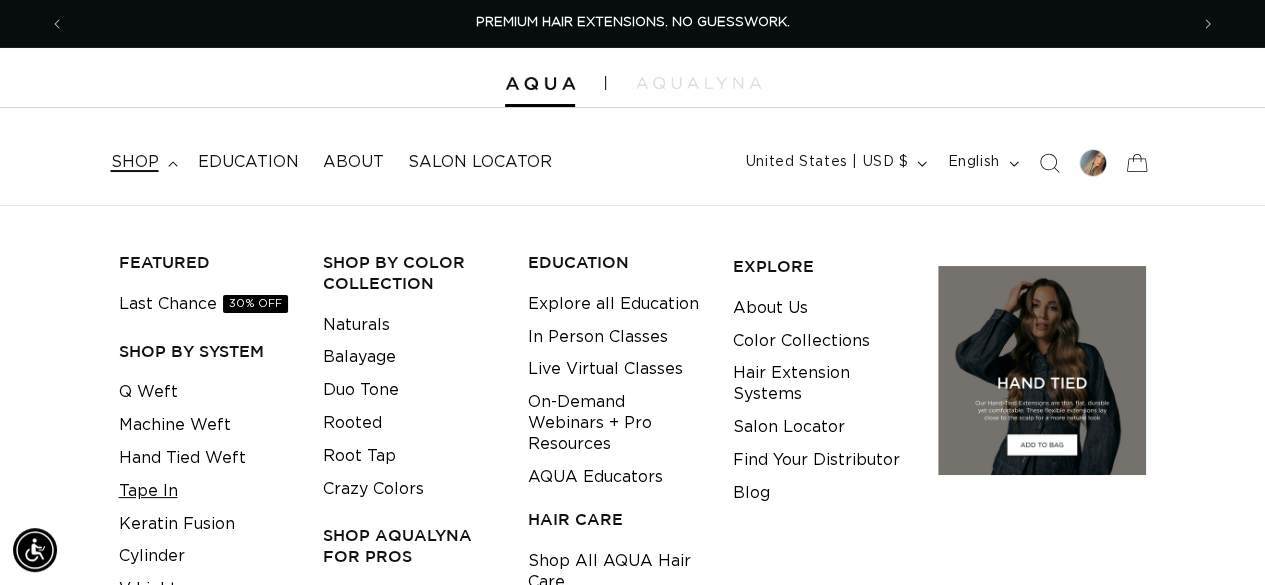 click on "Tape In" at bounding box center [148, 491] 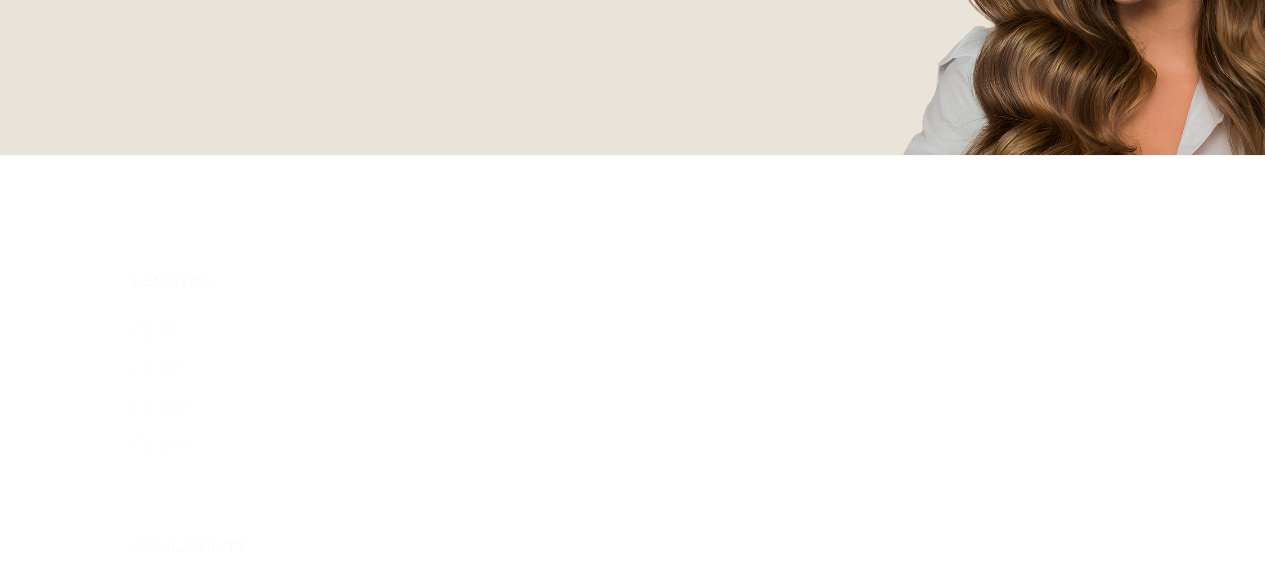 scroll, scrollTop: 500, scrollLeft: 0, axis: vertical 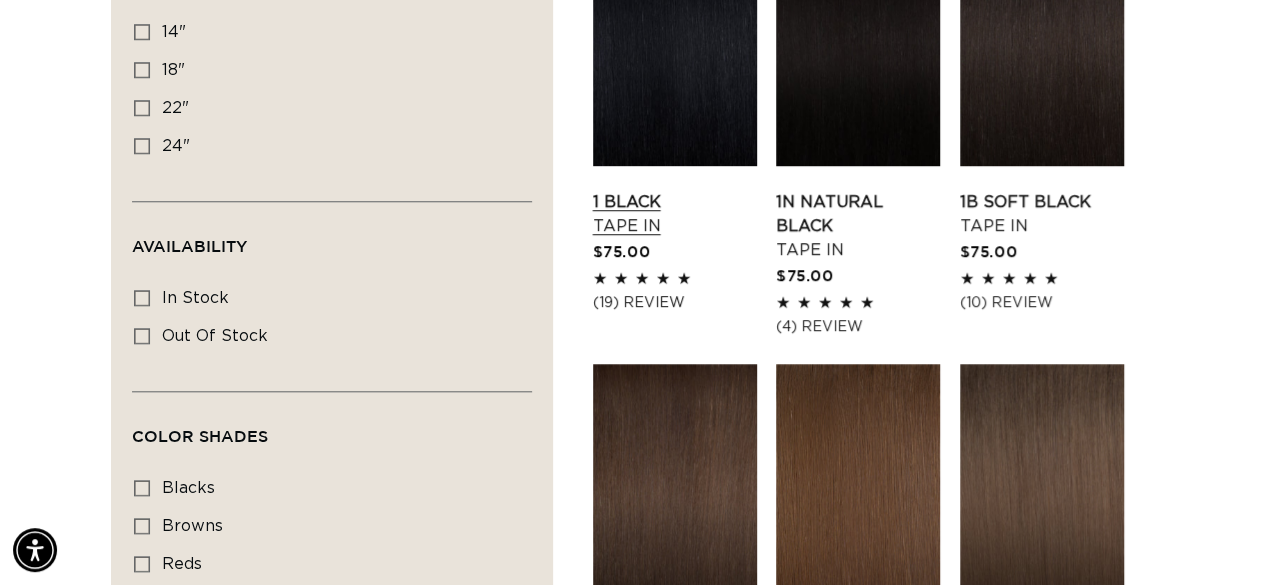 click on "1 Black
Tape In" at bounding box center (675, 214) 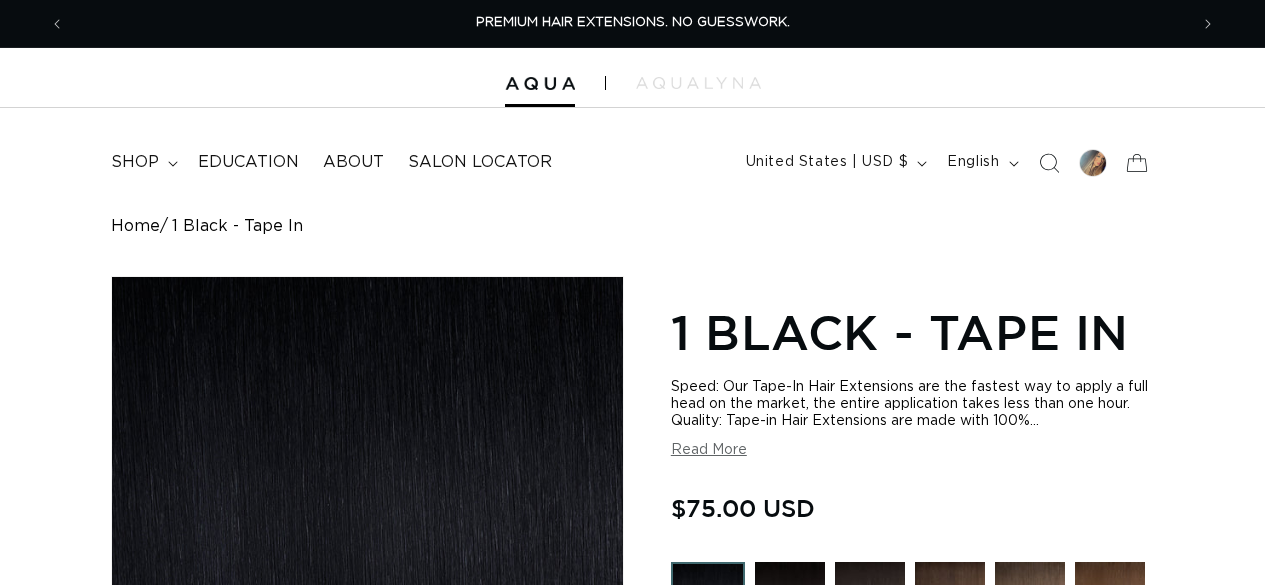 scroll, scrollTop: 1100, scrollLeft: 0, axis: vertical 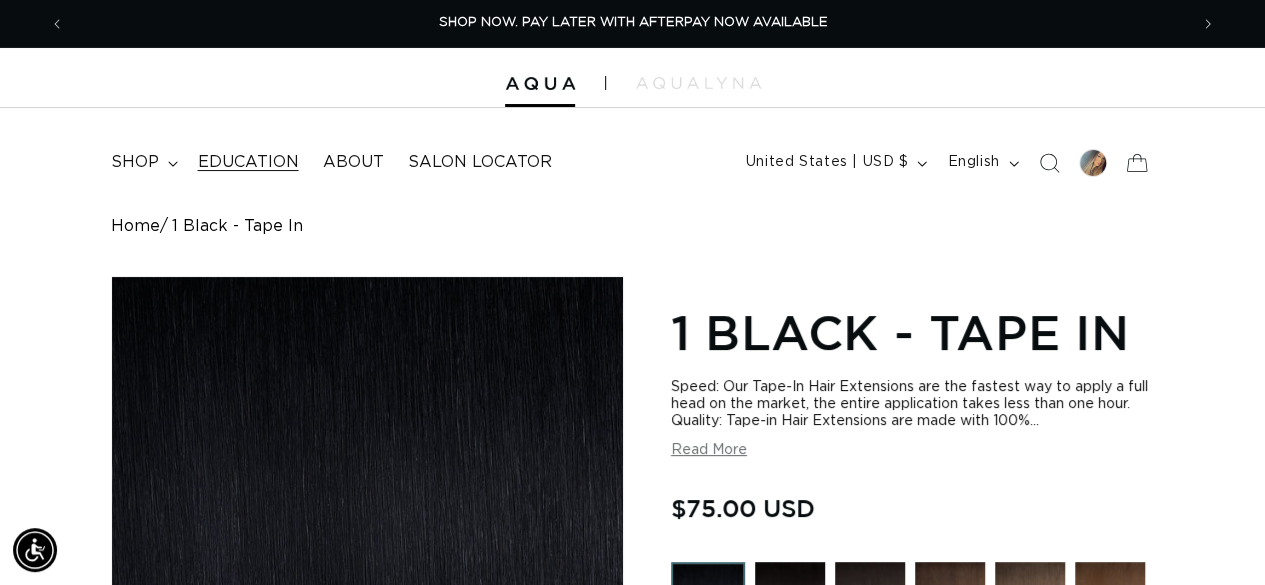 click on "Education" at bounding box center (248, 162) 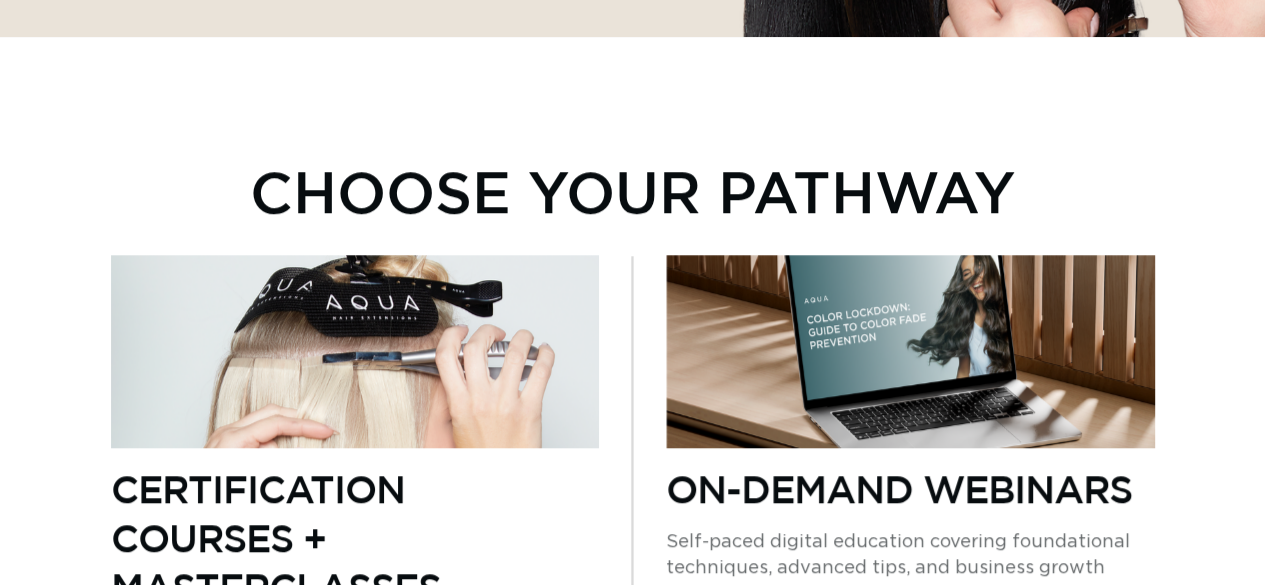 scroll, scrollTop: 0, scrollLeft: 0, axis: both 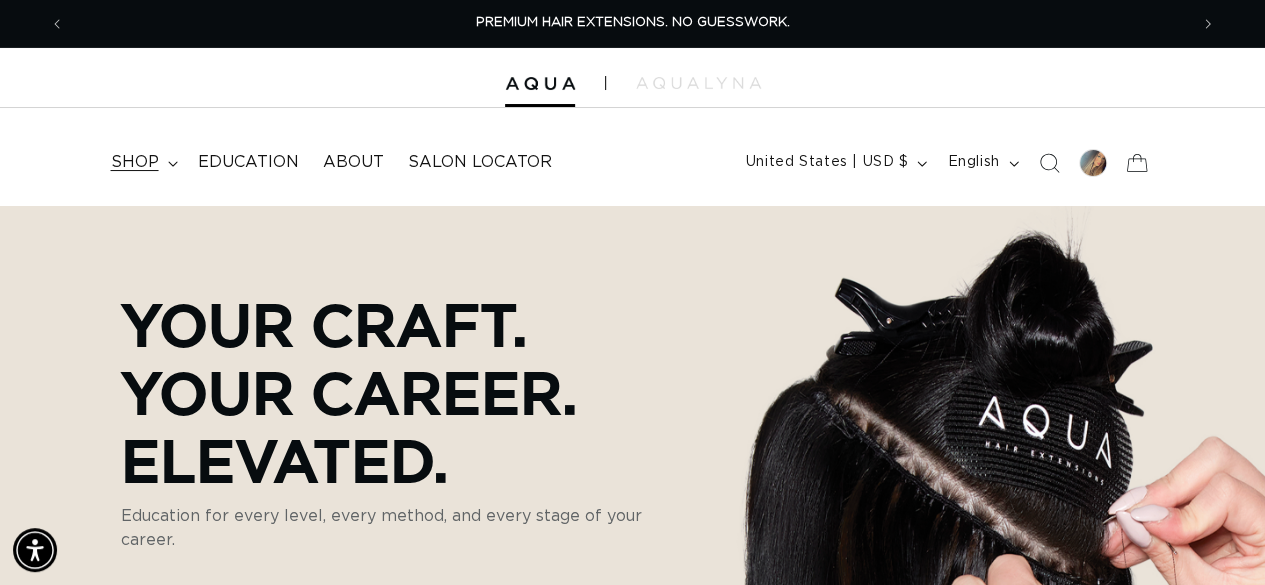 click 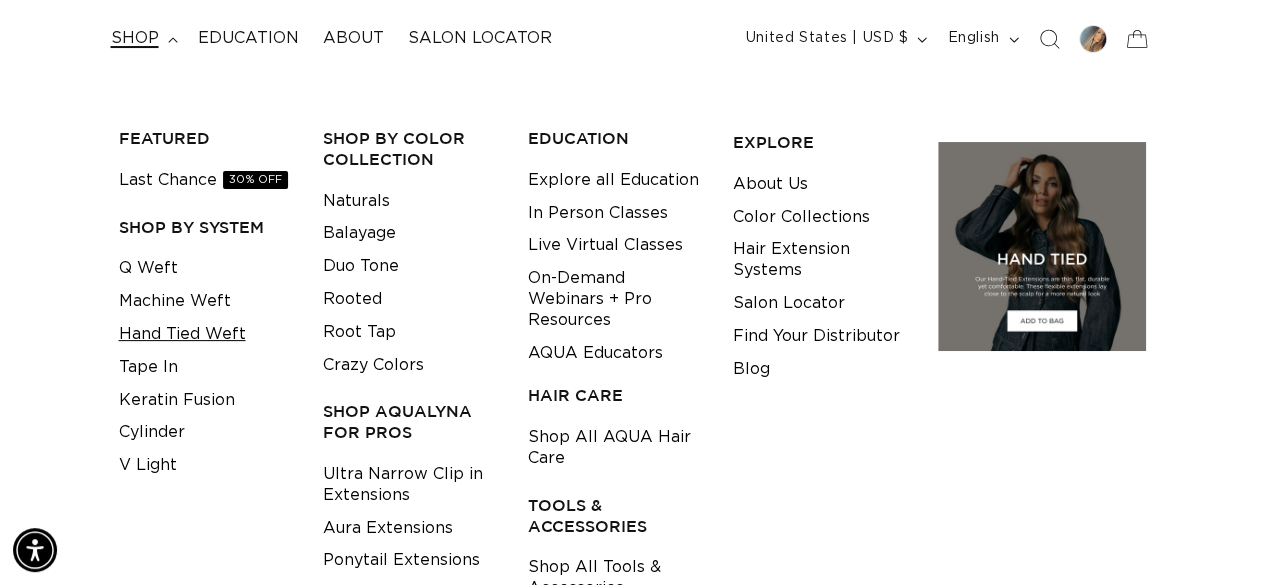 scroll, scrollTop: 100, scrollLeft: 0, axis: vertical 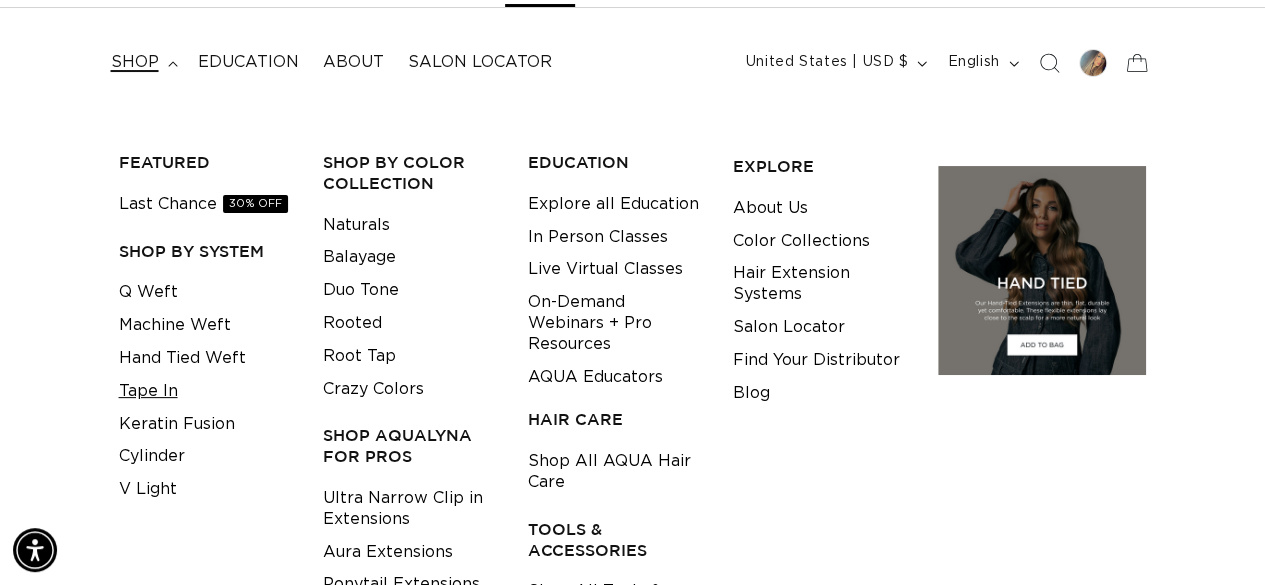 click on "Tape In" at bounding box center (148, 391) 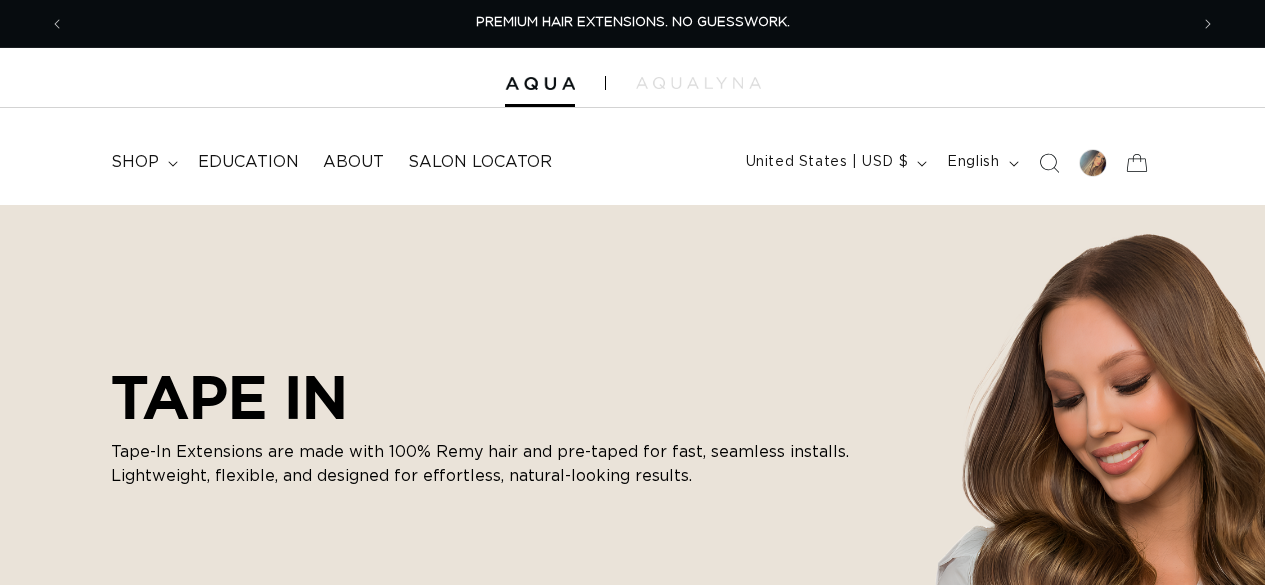 scroll, scrollTop: 1200, scrollLeft: 0, axis: vertical 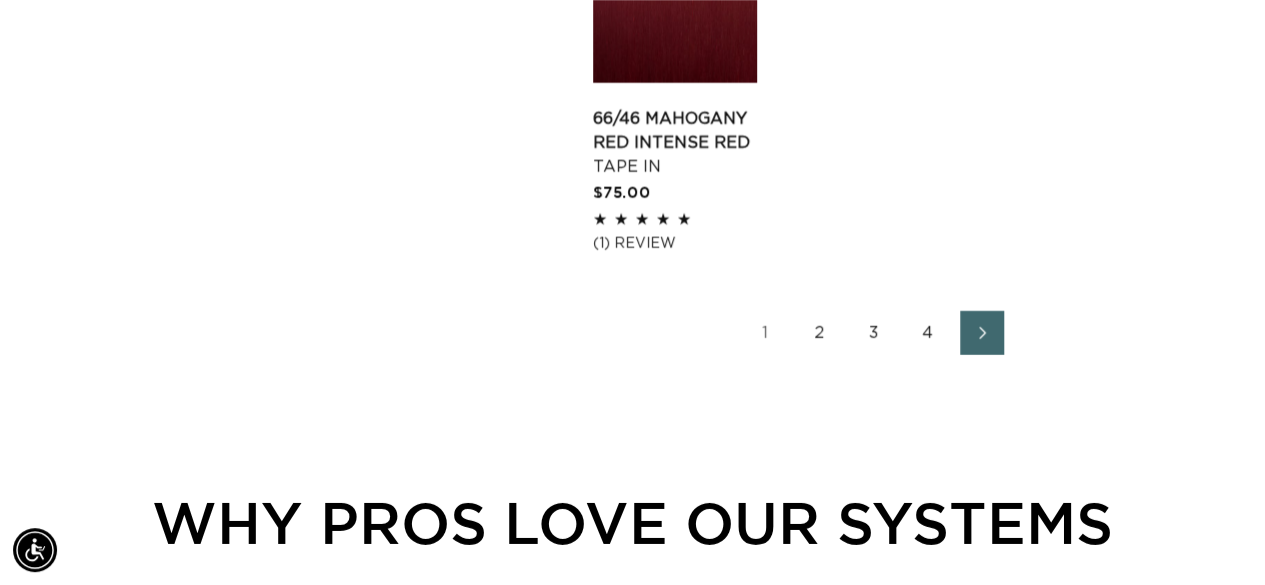 click on "3" at bounding box center [874, 333] 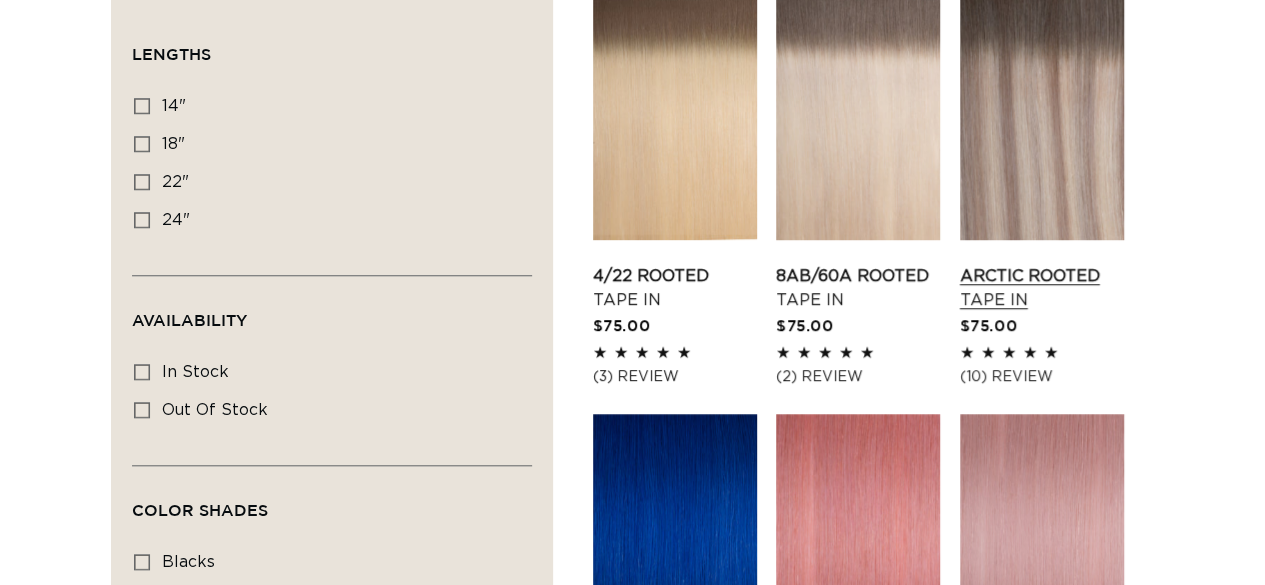 scroll, scrollTop: 1188, scrollLeft: 0, axis: vertical 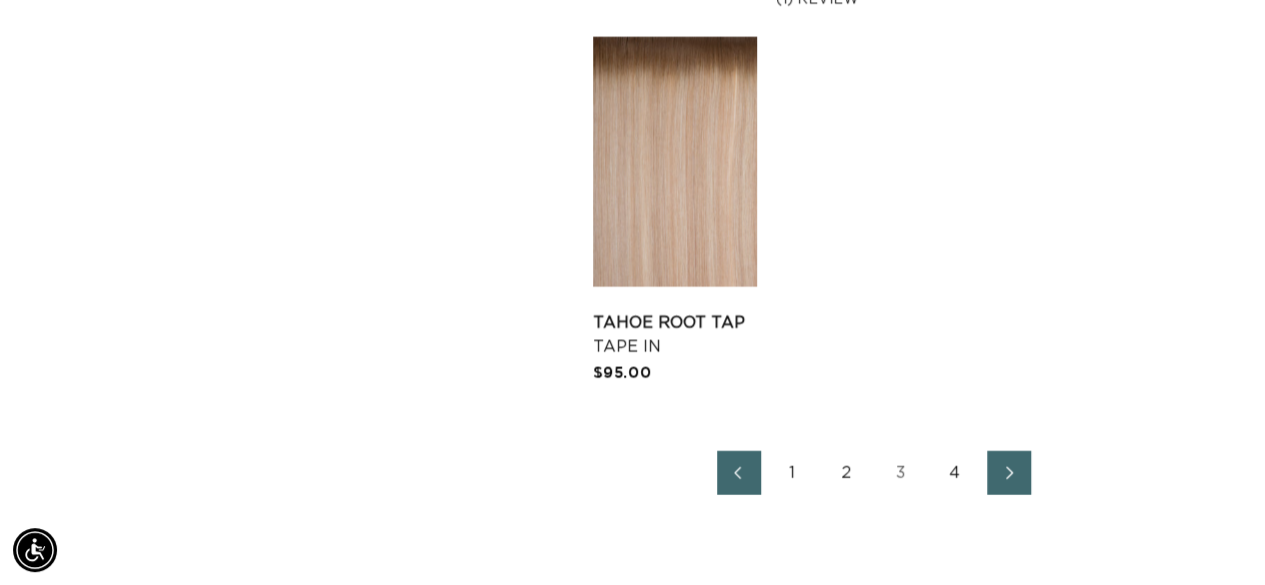 click 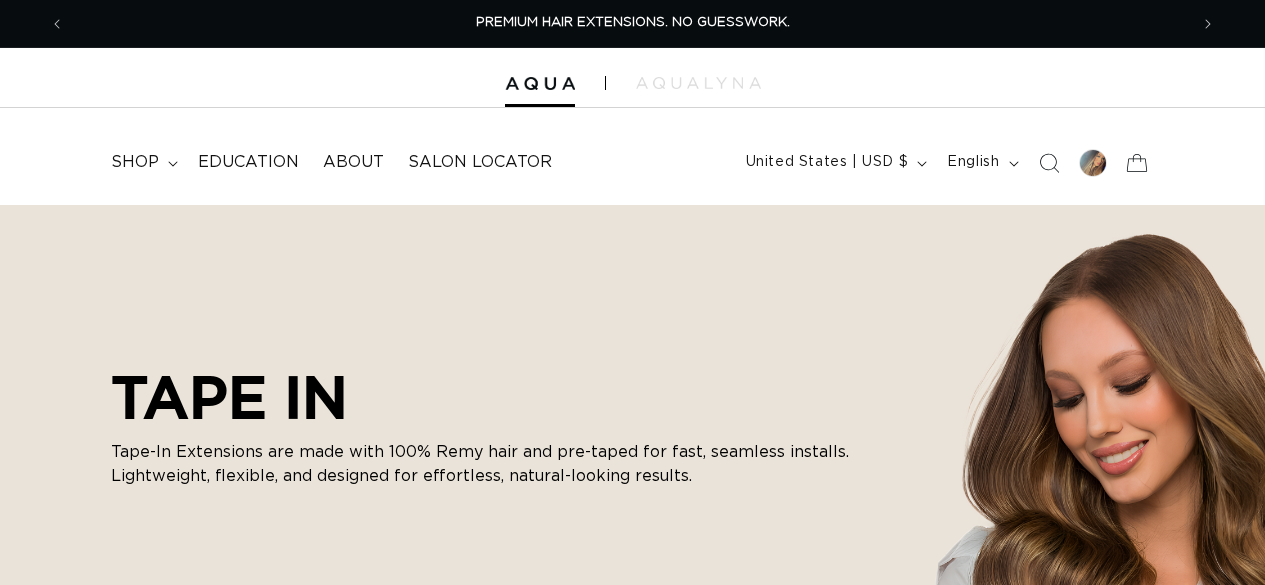 scroll, scrollTop: 421, scrollLeft: 0, axis: vertical 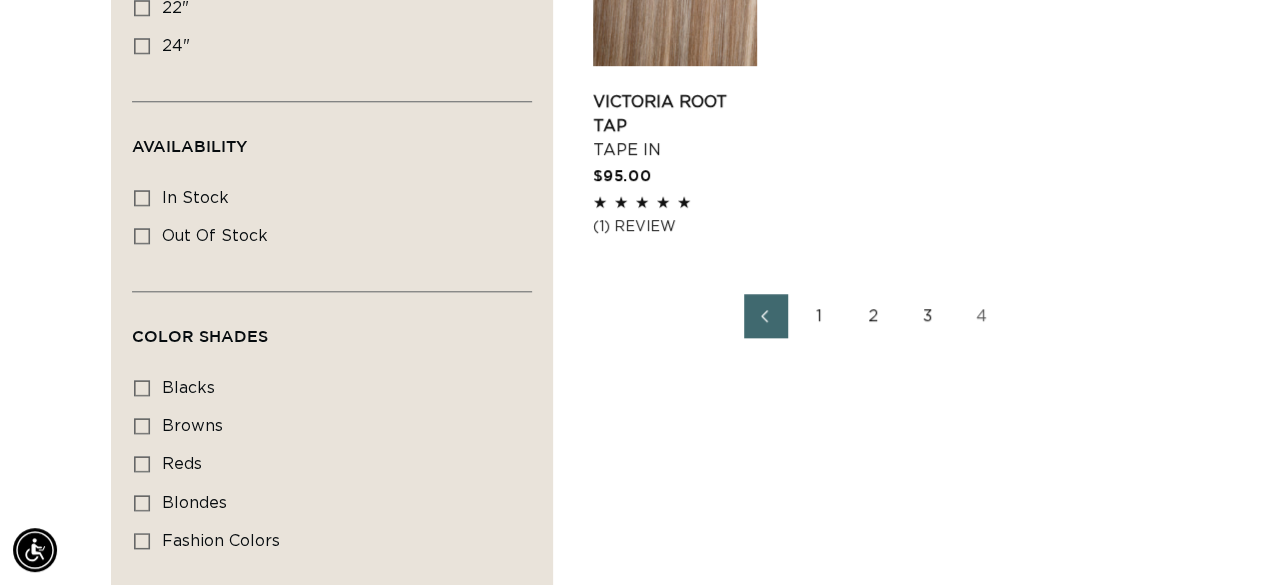 click on "2" at bounding box center [874, 316] 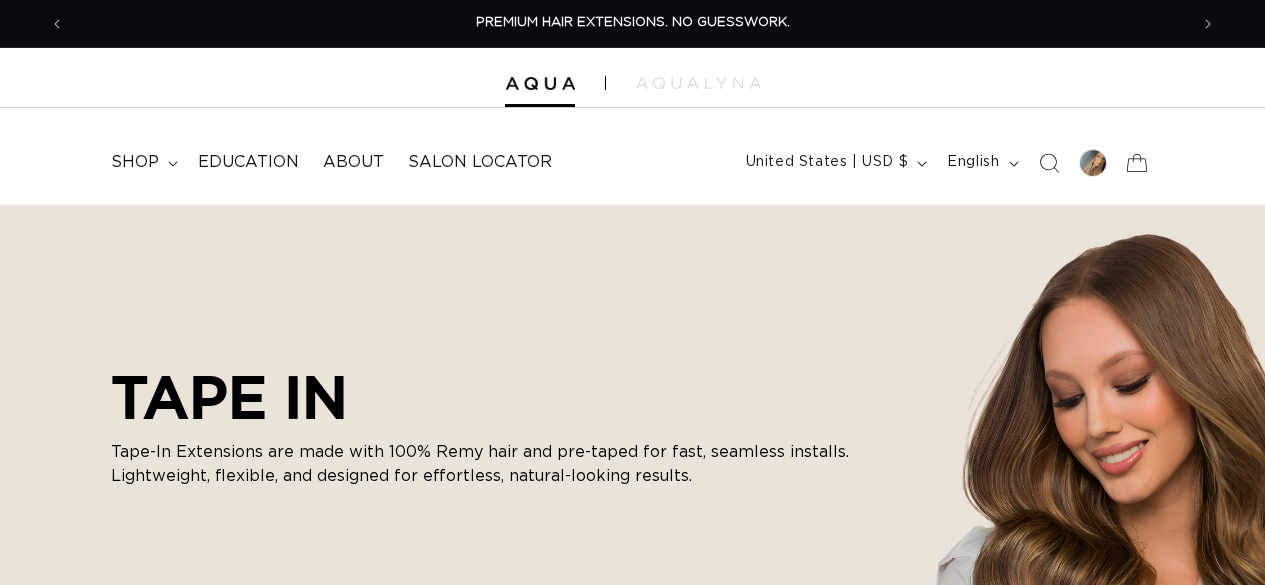 scroll, scrollTop: 1300, scrollLeft: 0, axis: vertical 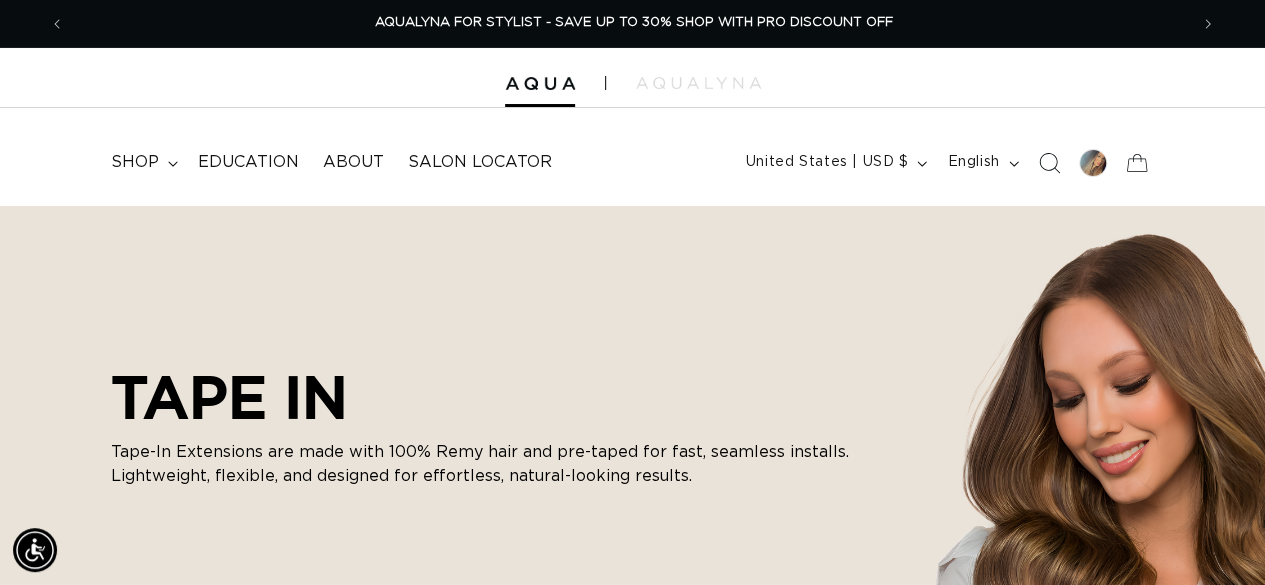 click 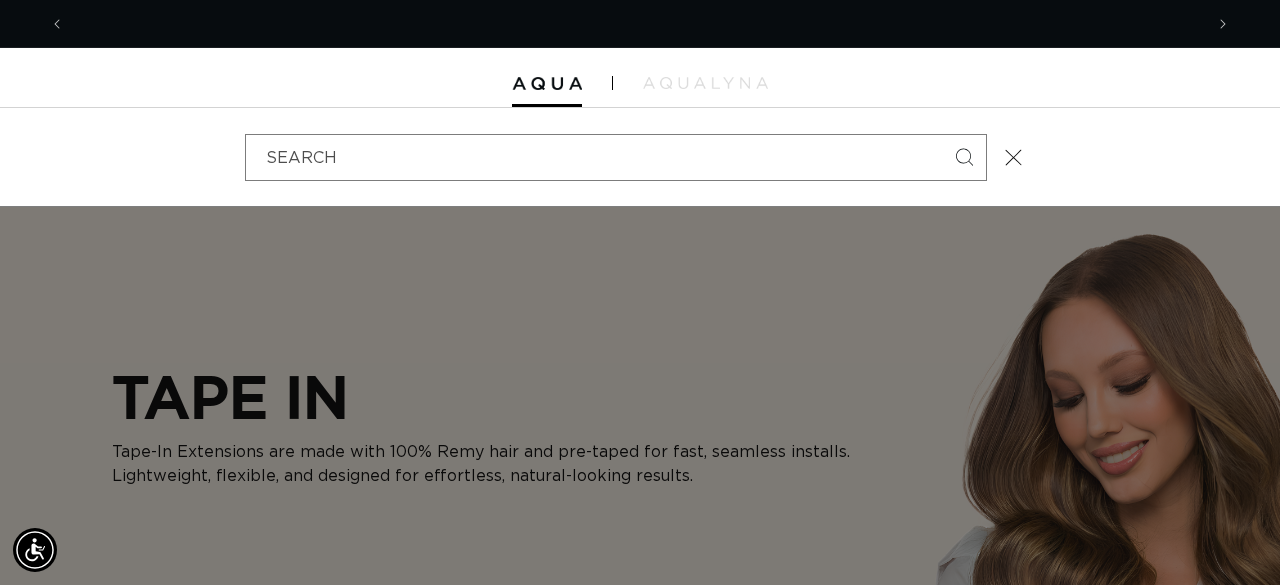 scroll, scrollTop: 0, scrollLeft: 0, axis: both 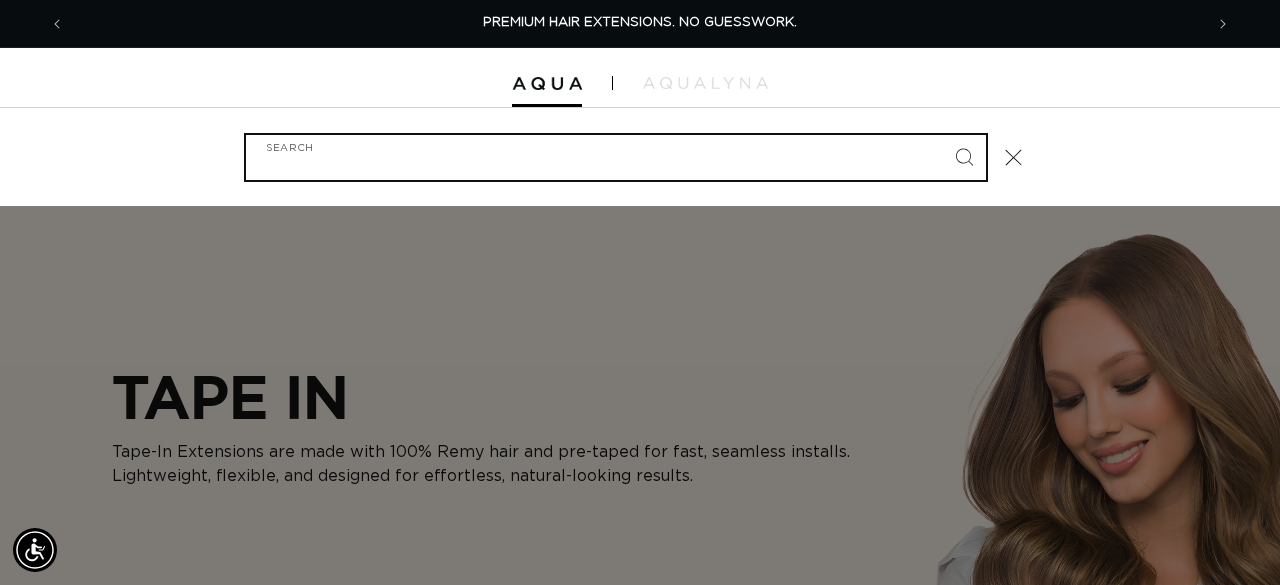 click on "Search" at bounding box center (616, 157) 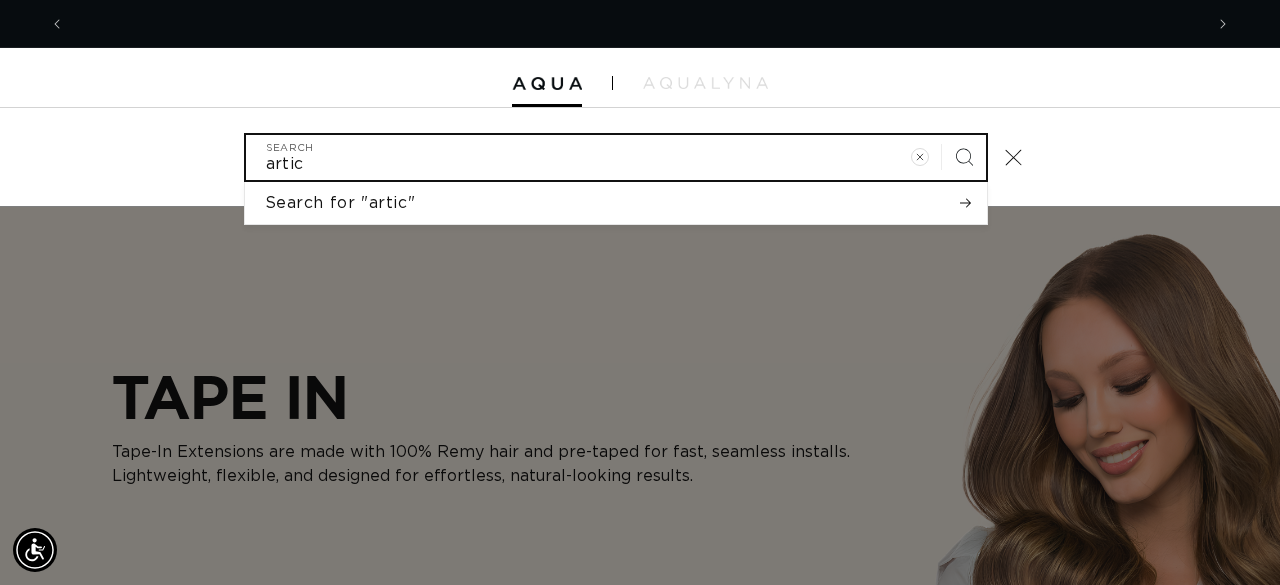scroll, scrollTop: 0, scrollLeft: 1138, axis: horizontal 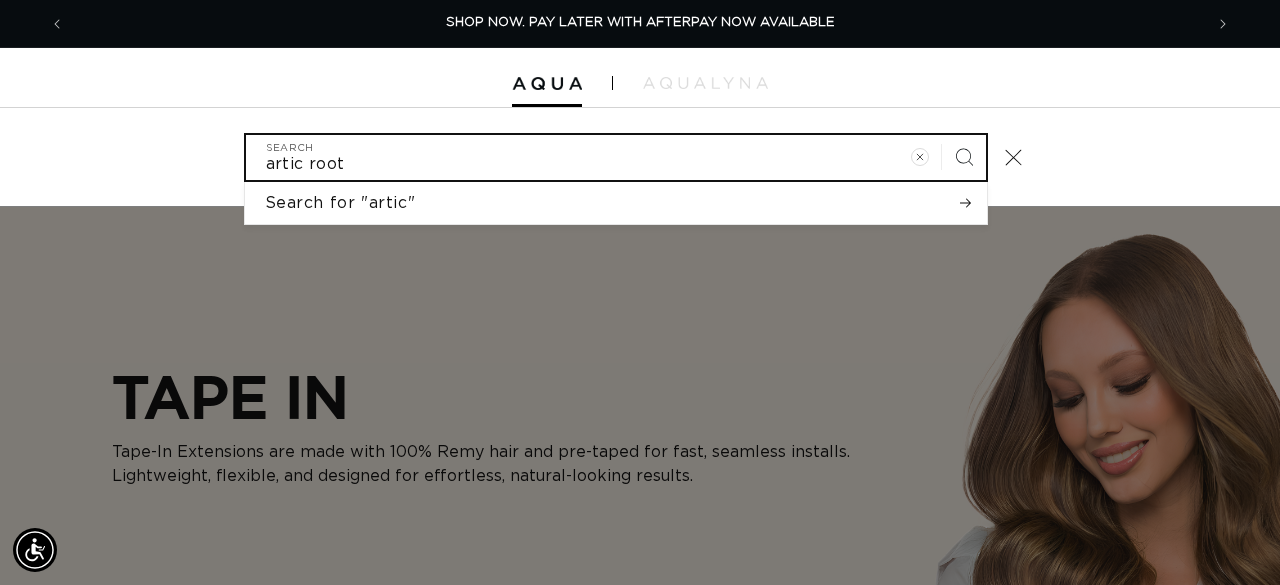 type on "artic root" 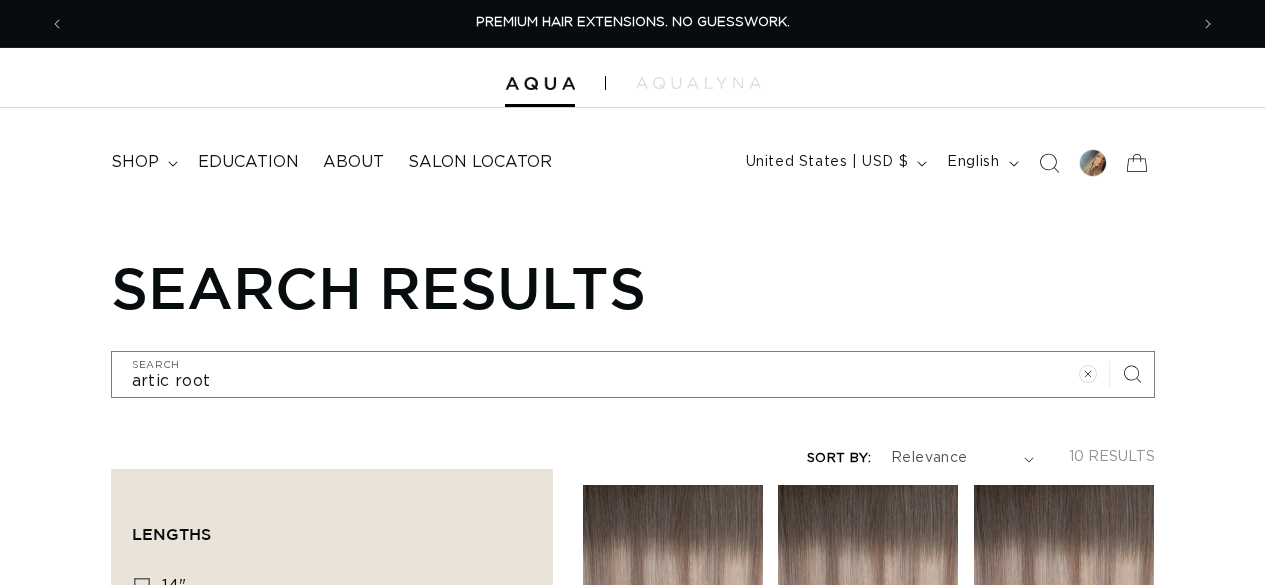 scroll, scrollTop: 400, scrollLeft: 0, axis: vertical 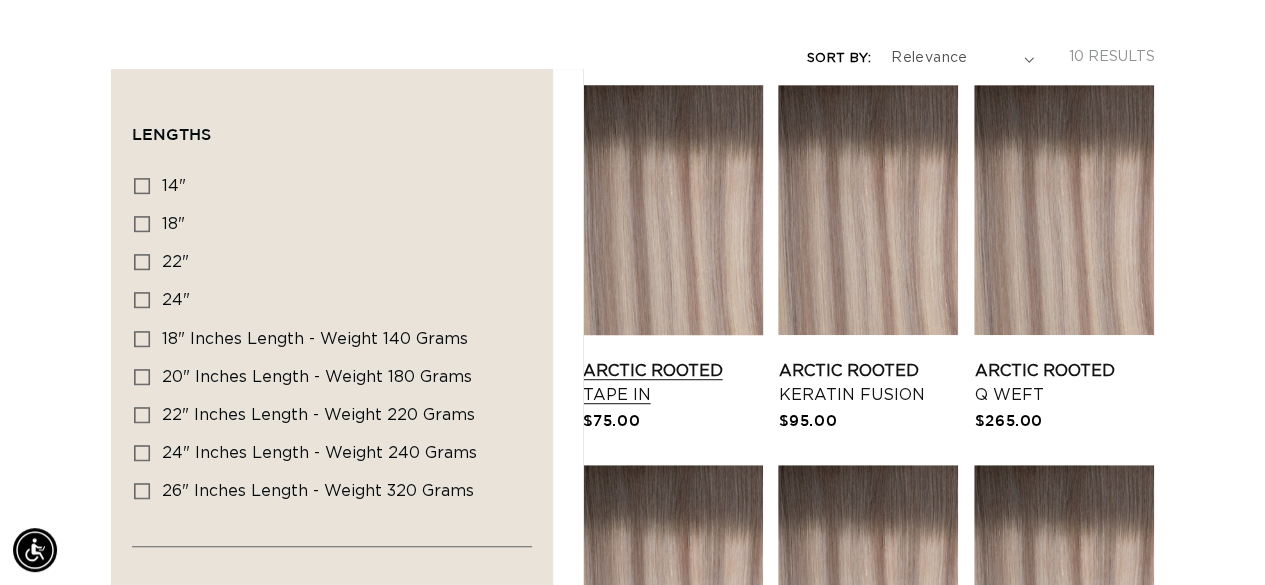 click on "Arctic Rooted
Tape In" at bounding box center [673, 383] 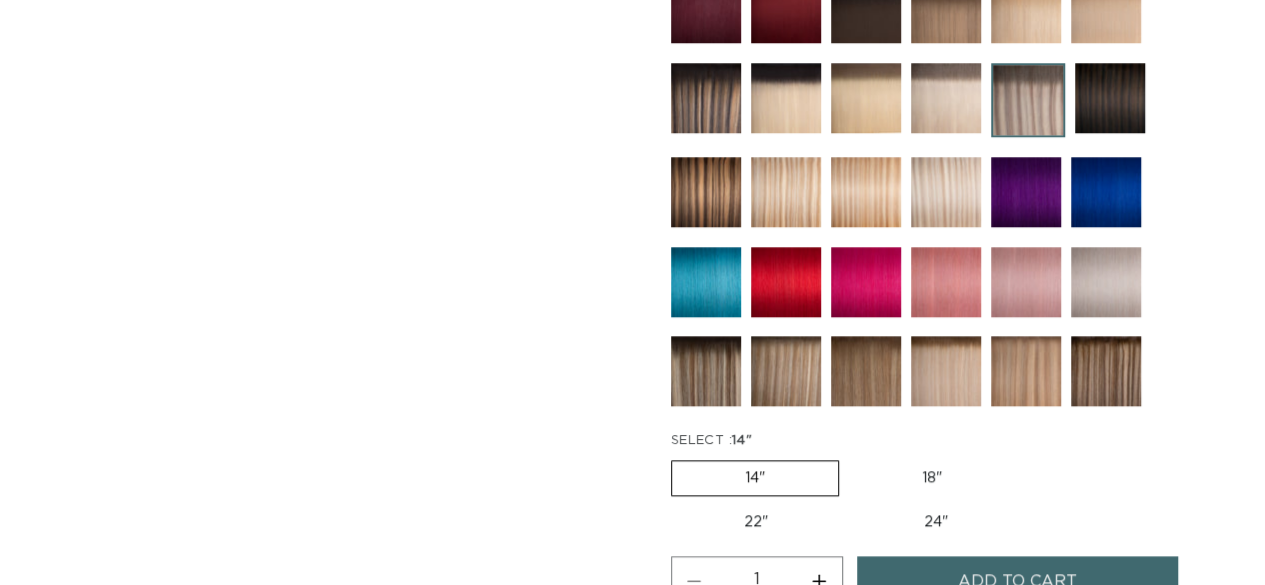 scroll, scrollTop: 0, scrollLeft: 0, axis: both 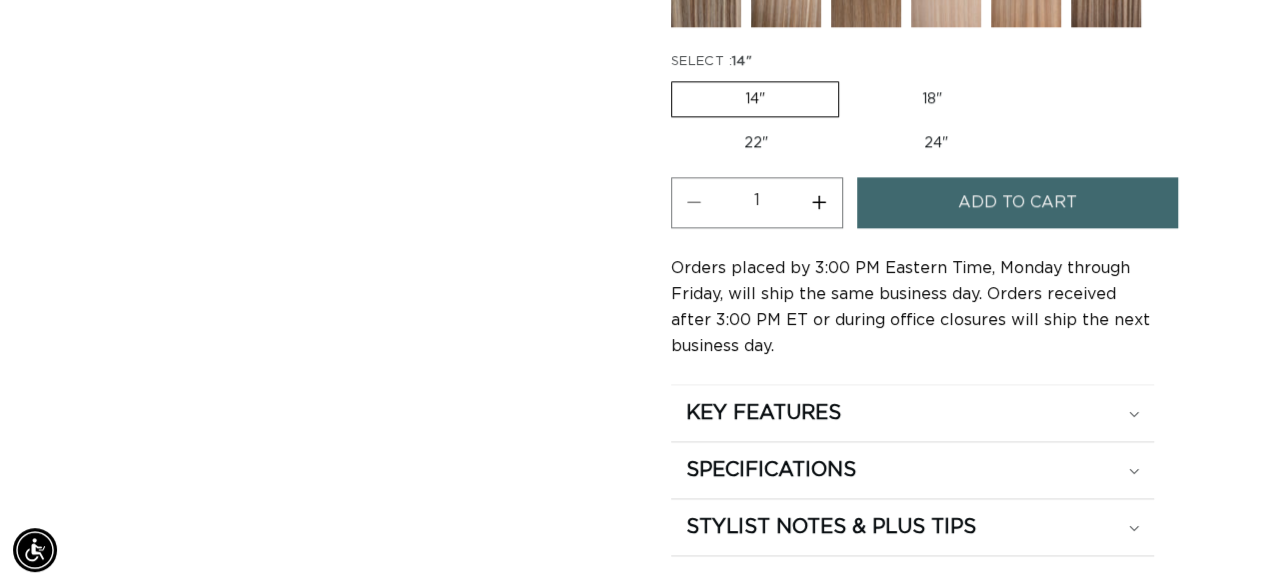 click on "22" Variant sold out or unavailable" at bounding box center [756, 143] 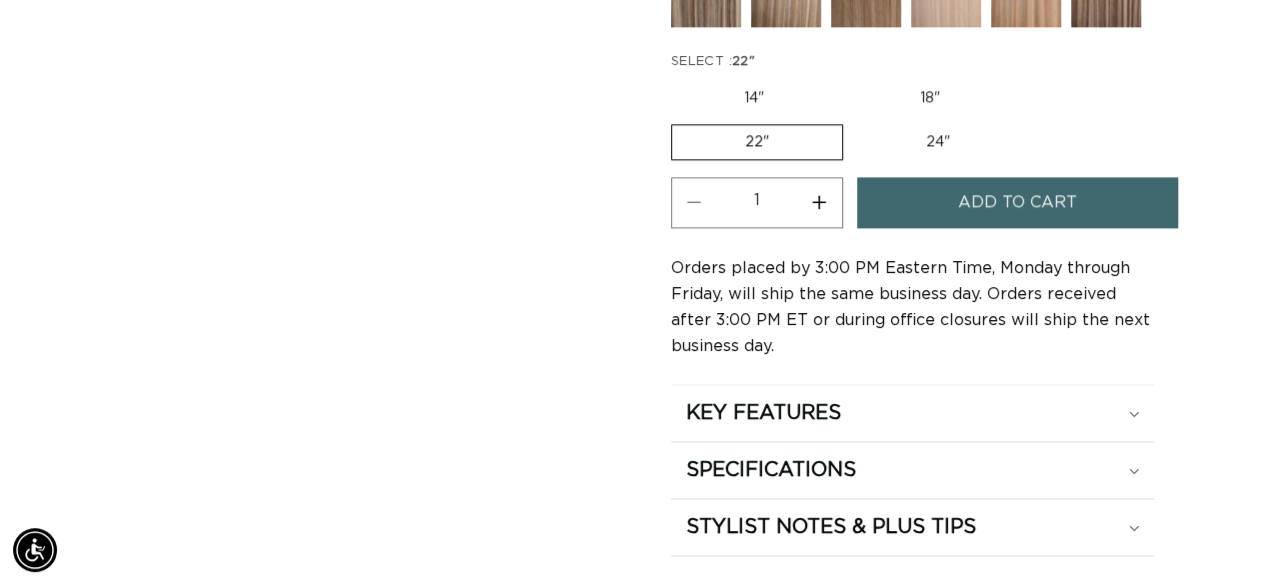 scroll, scrollTop: 0, scrollLeft: 0, axis: both 